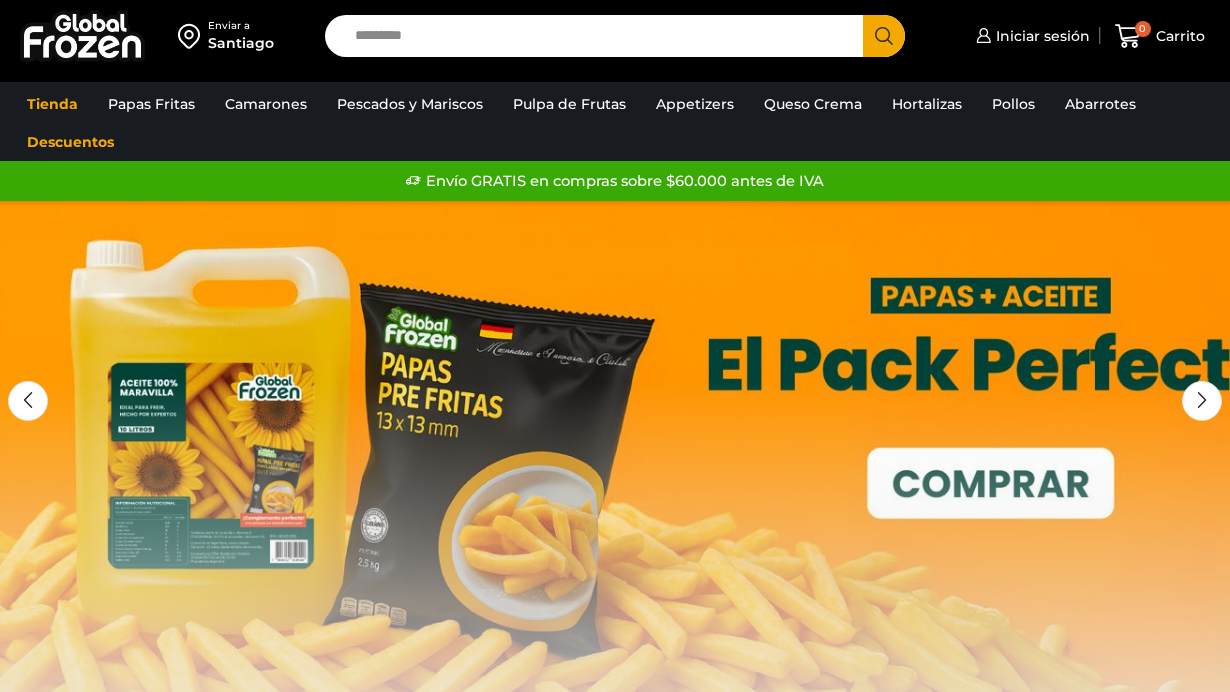 scroll, scrollTop: 0, scrollLeft: 0, axis: both 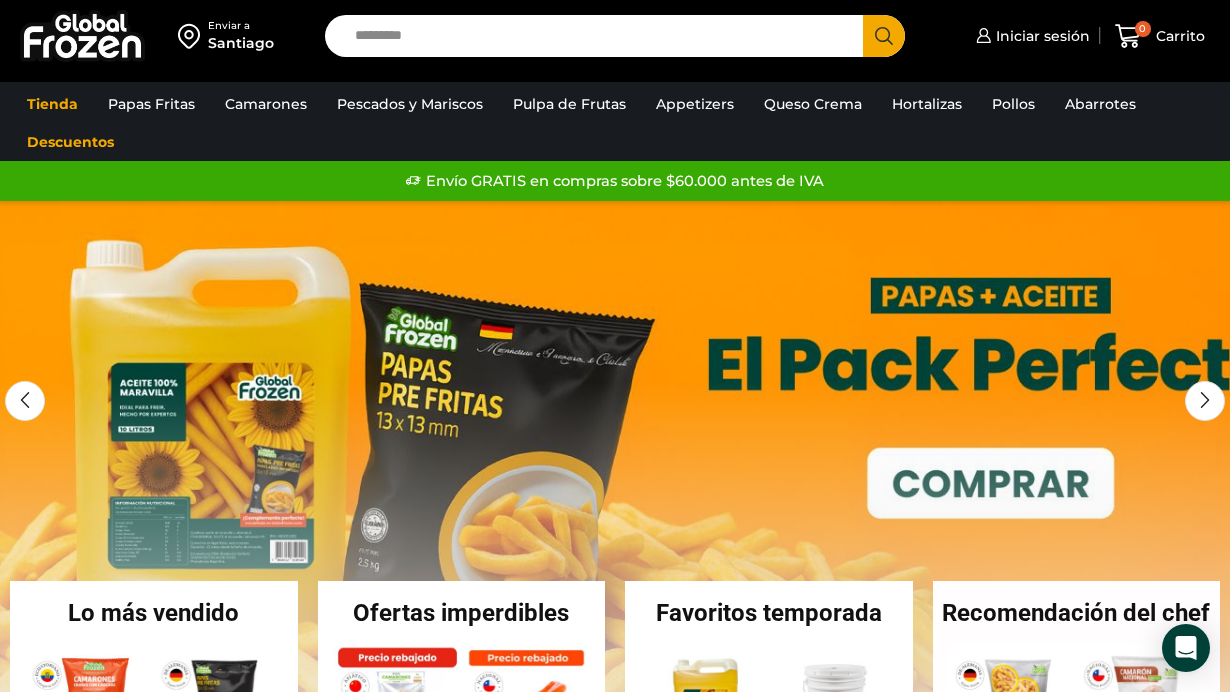click at bounding box center (615, 501) 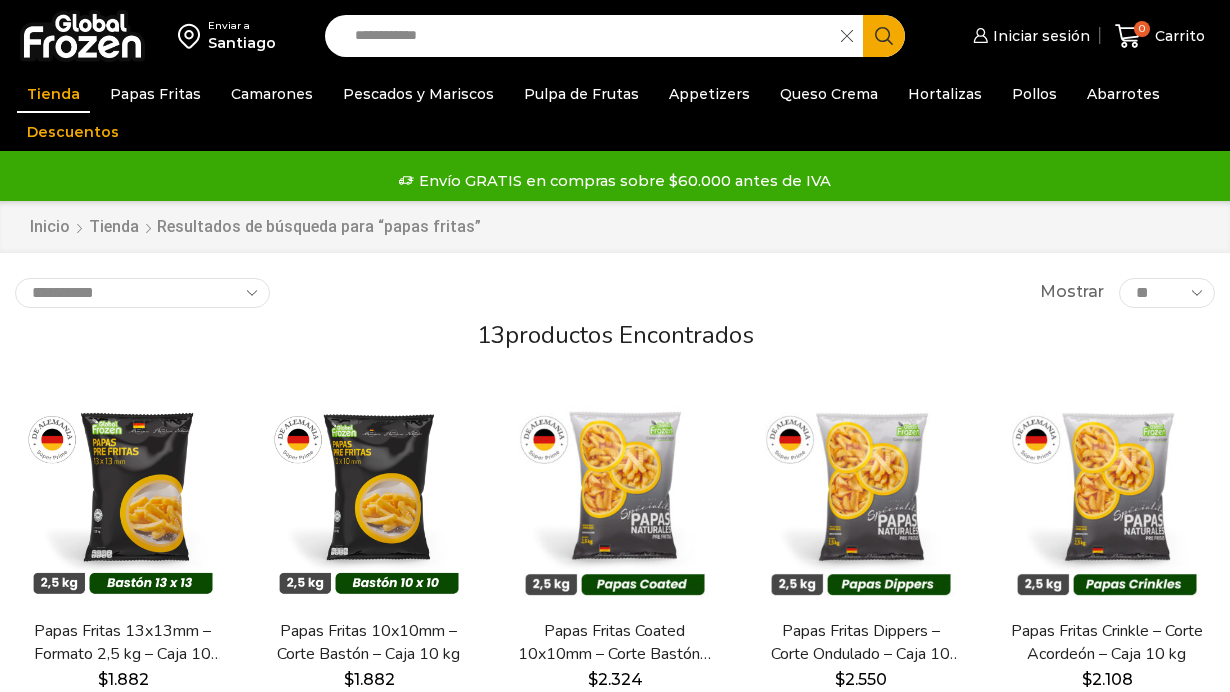 click on "**********" at bounding box center (615, 841) 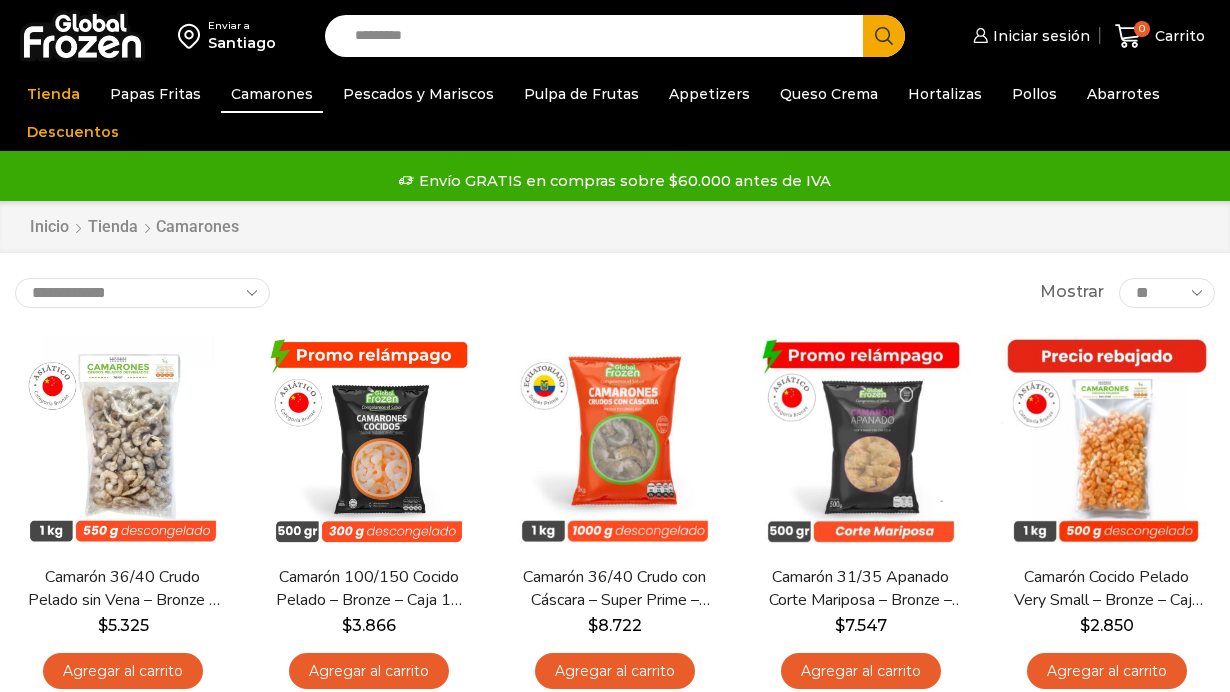 scroll, scrollTop: 0, scrollLeft: 0, axis: both 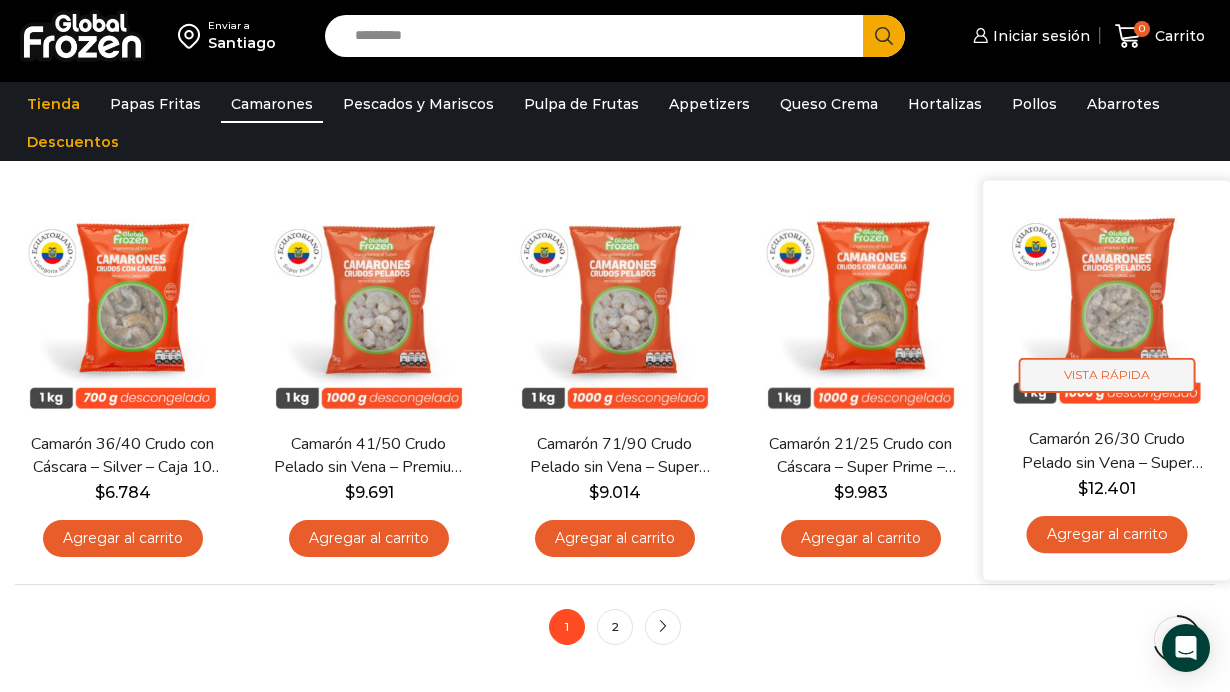 click on "Vista Rápida" at bounding box center (1107, 375) 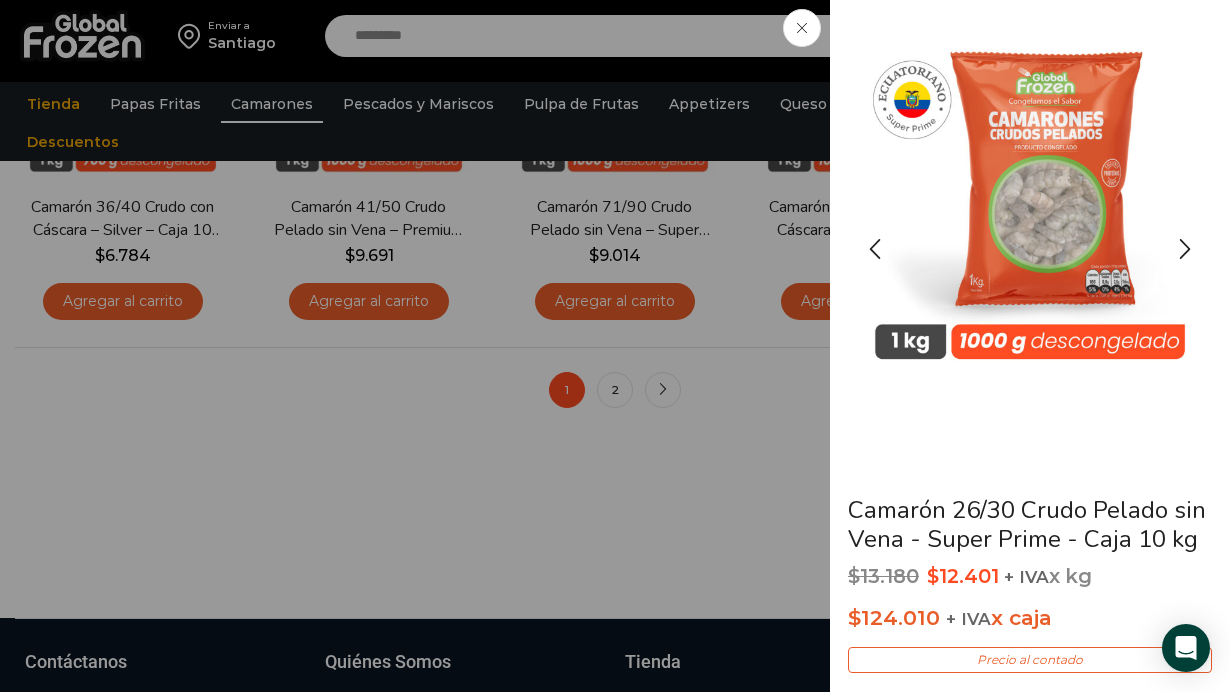 scroll, scrollTop: 1573, scrollLeft: 0, axis: vertical 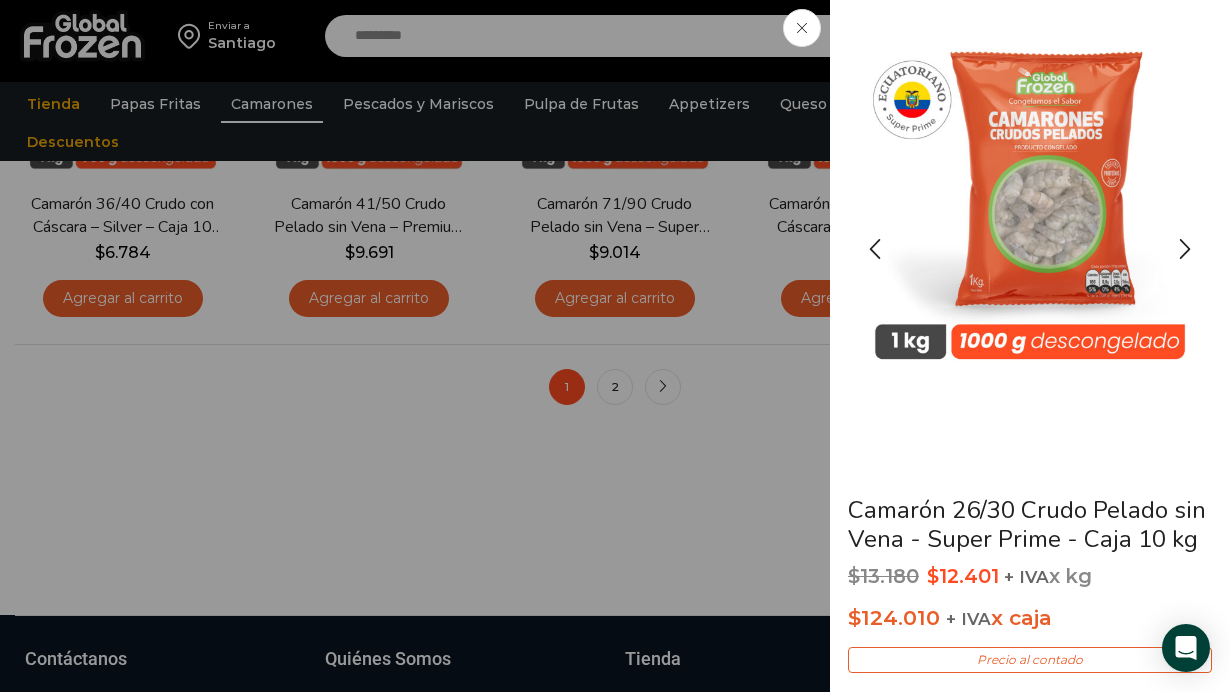 click on "Camarón 26/30 Crudo Pelado sin Vena - Super Prime - Caja 10 kg
$ 13.180   Original price was: $13.180. $ 12.401 Current price is: $12.401.   + IVA  x kg
$ 124.010   + IVA  x caja
Precio al contado
Este camarón crudo, pelado y desvenado, está listo para usar con 1.000 gramos netos garantizados al descongelar. Su tamaño generoso de 58 a 62 colas por kilo ofrece porciones uniformes, ideales para ensaladas, tempura, salteados y entradas, brindando una experiencia culinaria excepcional gracias a su textura firme y jugosa.
$ 124.010    + IVA  x caja
Precio al contado" at bounding box center (615, -268) 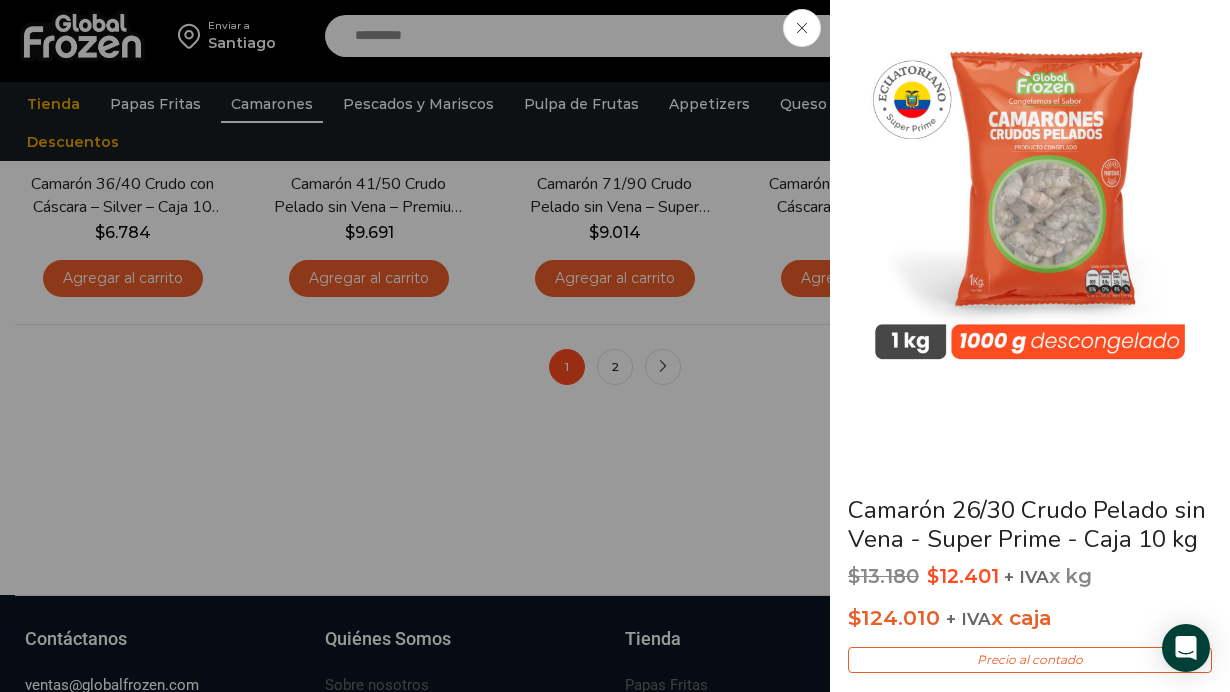 scroll, scrollTop: 1589, scrollLeft: 0, axis: vertical 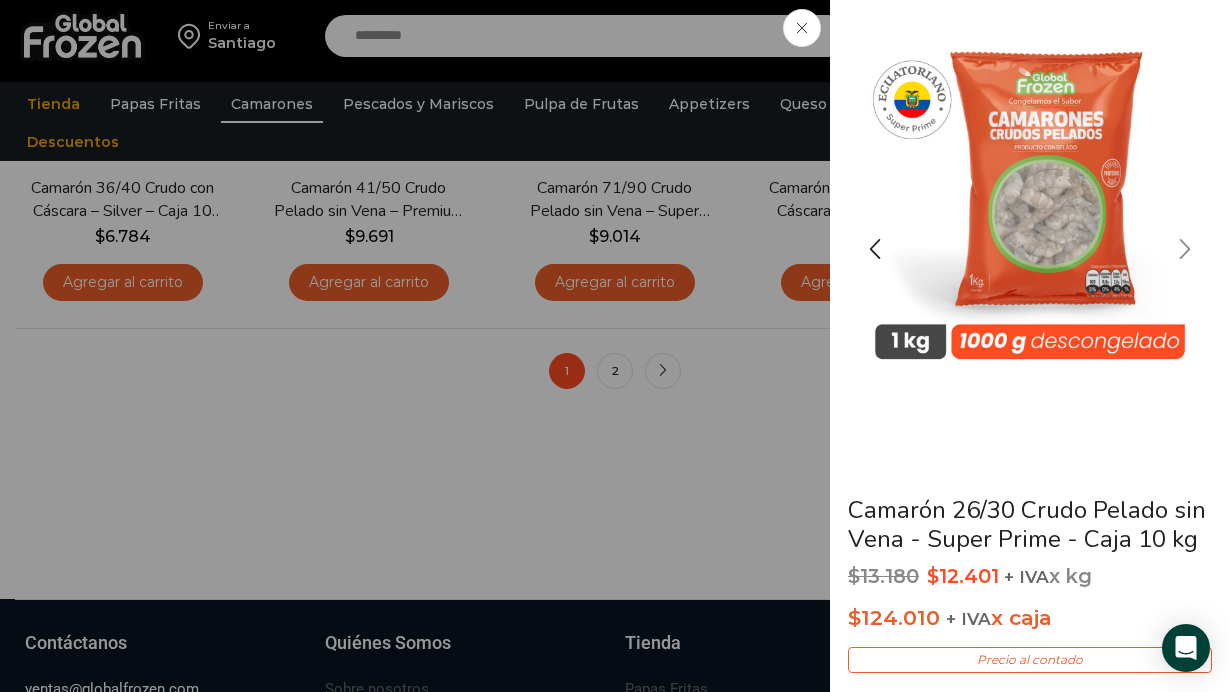 click at bounding box center (1185, 249) 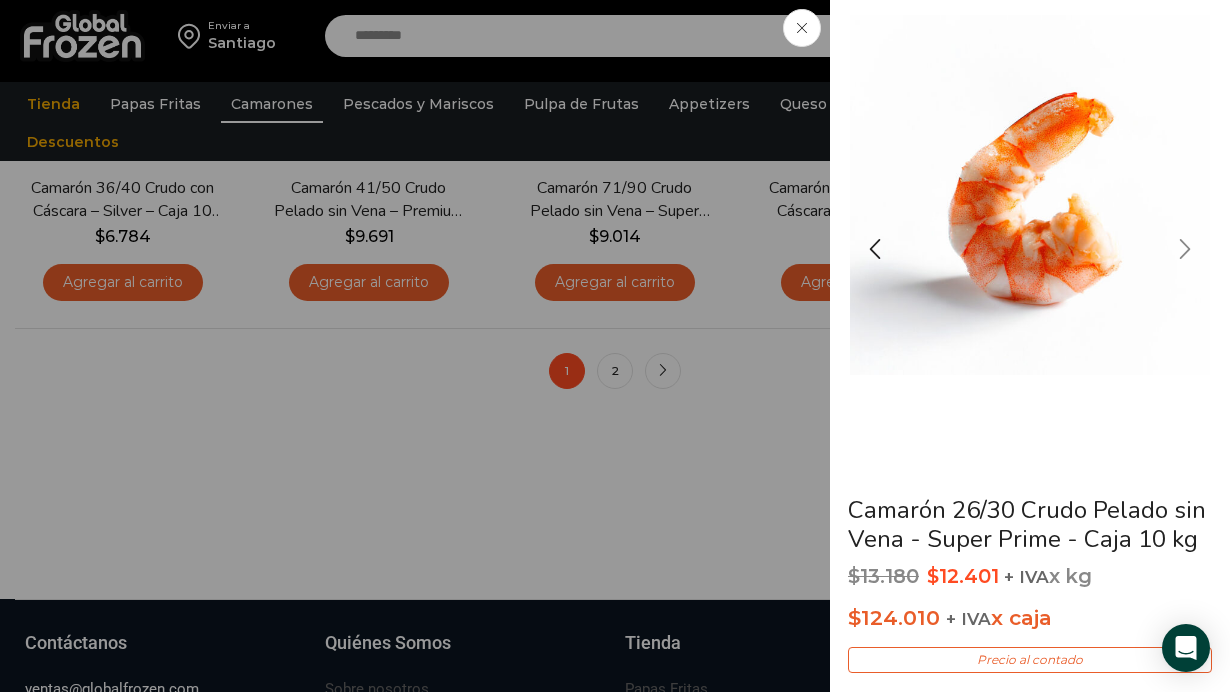 click at bounding box center (1185, 249) 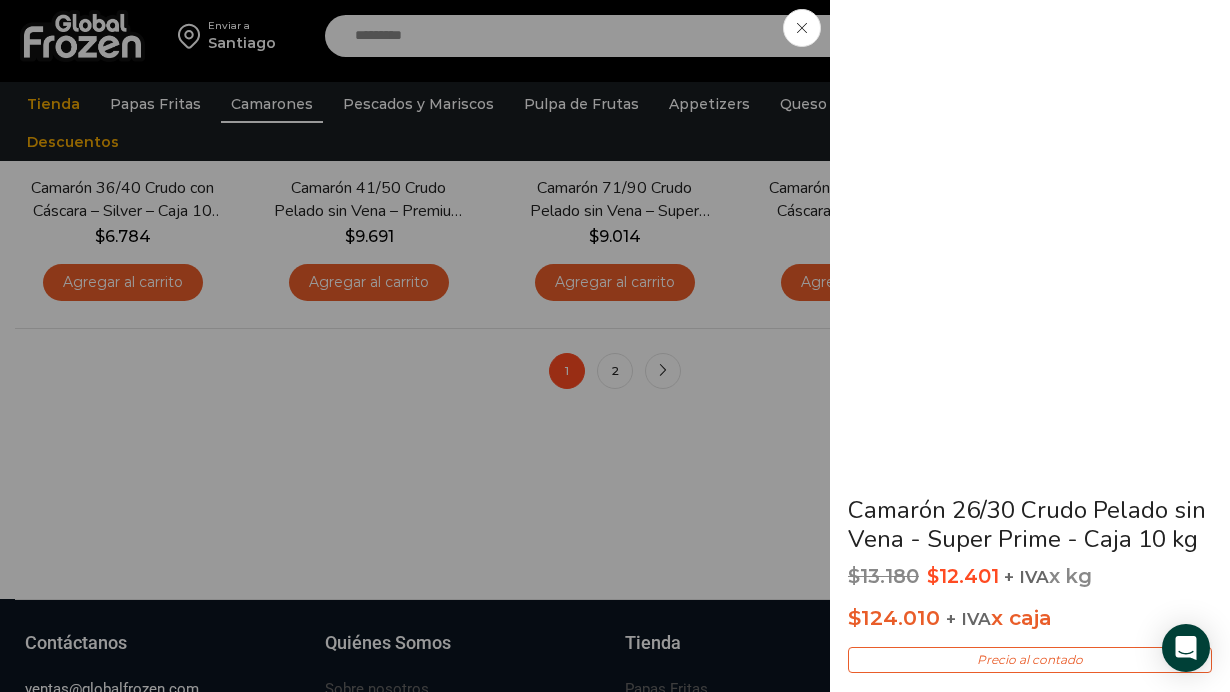 click on "Camarón 26/30 Crudo Pelado sin Vena - Super Prime - Caja 10 kg
$ 13.180   Original price was: $13.180. $ 12.401 Current price is: $12.401.   + IVA  x kg
$ 124.010   + IVA  x caja
Precio al contado
Este camarón crudo, pelado y desvenado, está listo para usar con 1.000 gramos netos garantizados al descongelar. Su tamaño generoso de 58 a 62 colas por kilo ofrece porciones uniformes, ideales para ensaladas, tempura, salteados y entradas, brindando una experiencia culinaria excepcional gracias a su textura firme y jugosa.
$ 124.010    + IVA  x caja
Precio al contado
*" at bounding box center (615, -1589) 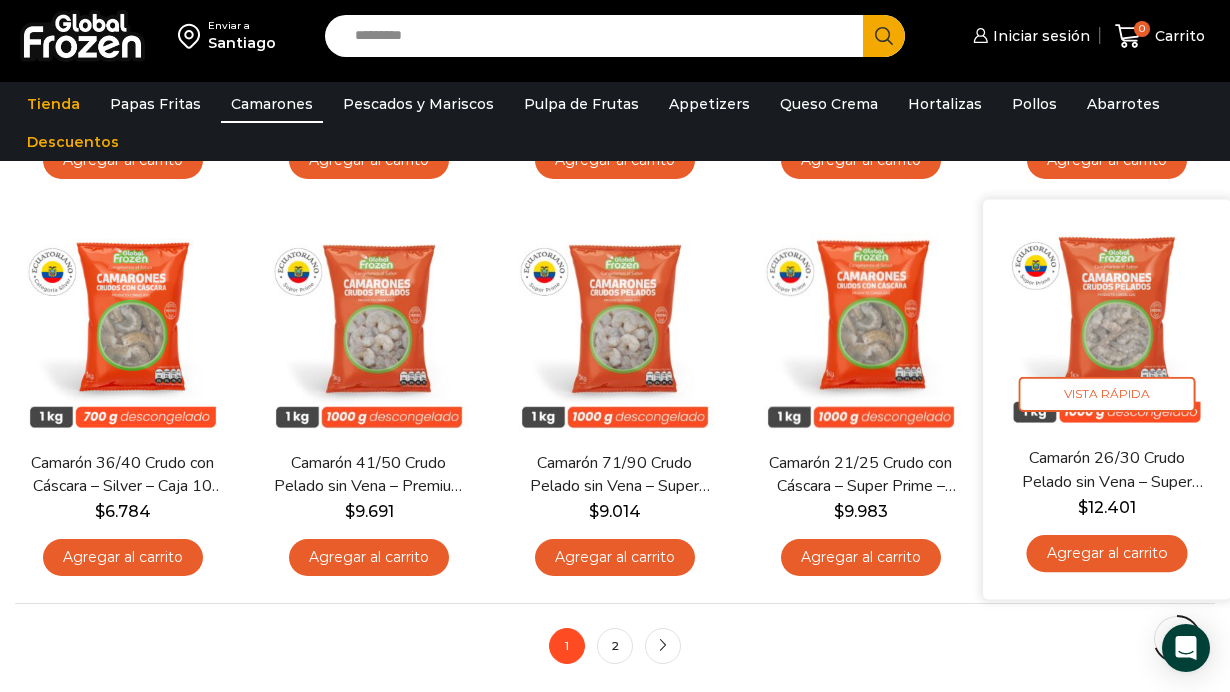scroll, scrollTop: 1309, scrollLeft: 0, axis: vertical 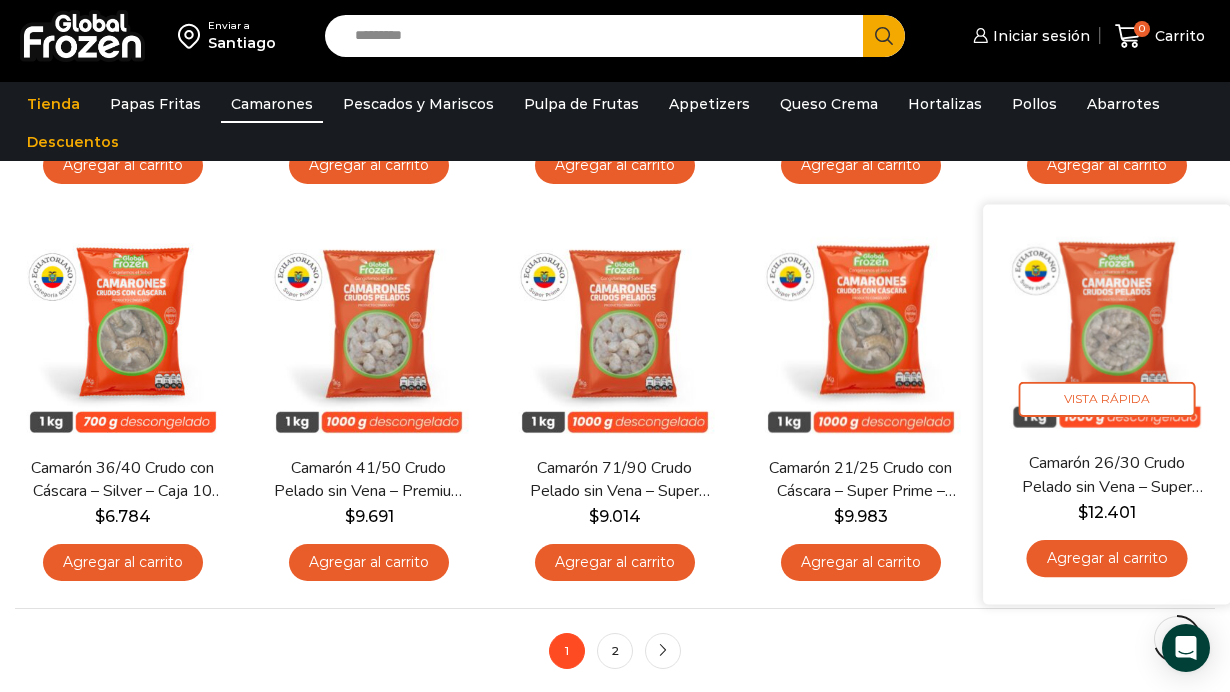 click on "Agregar al carrito" at bounding box center (1106, 558) 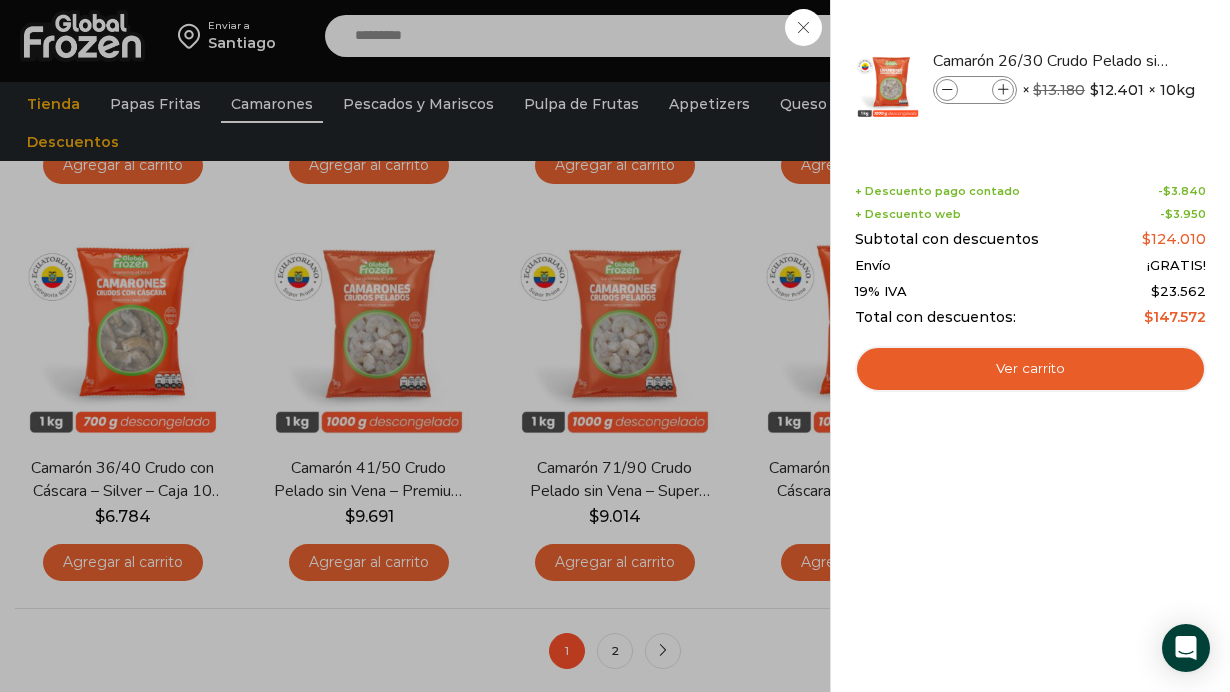 click on "1
Carrito
1
1
Shopping Cart
*" at bounding box center [1160, 36] 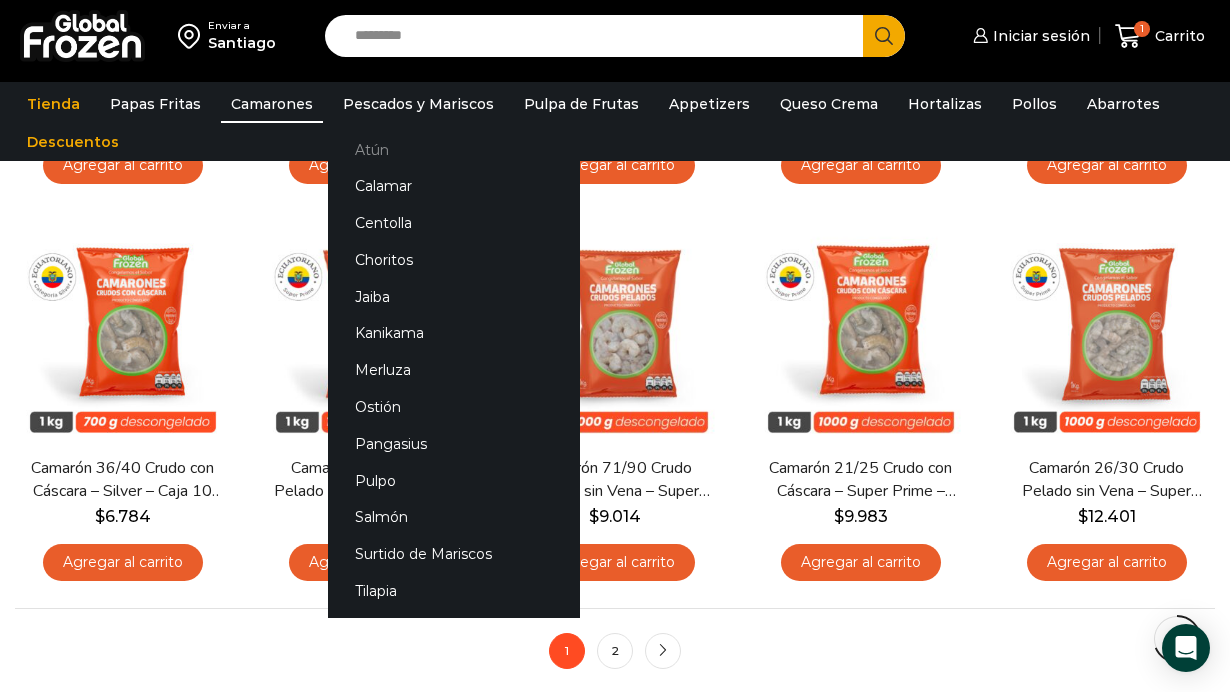 click on "Atún" at bounding box center [454, 149] 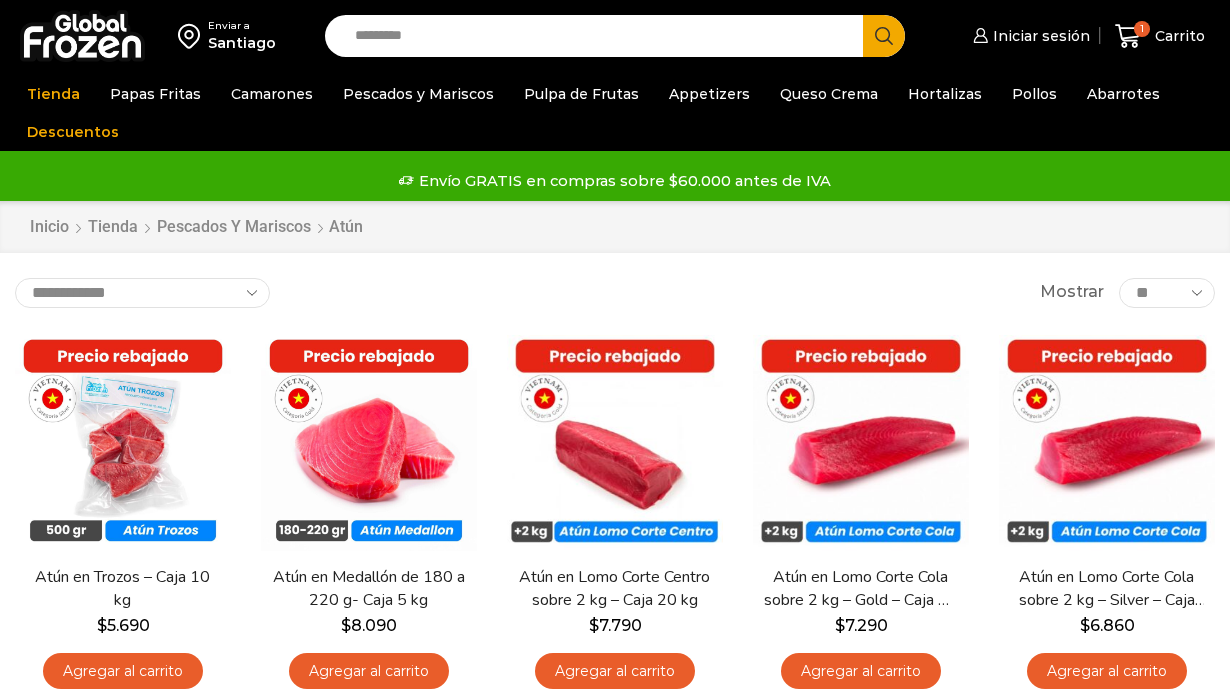 scroll, scrollTop: 0, scrollLeft: 0, axis: both 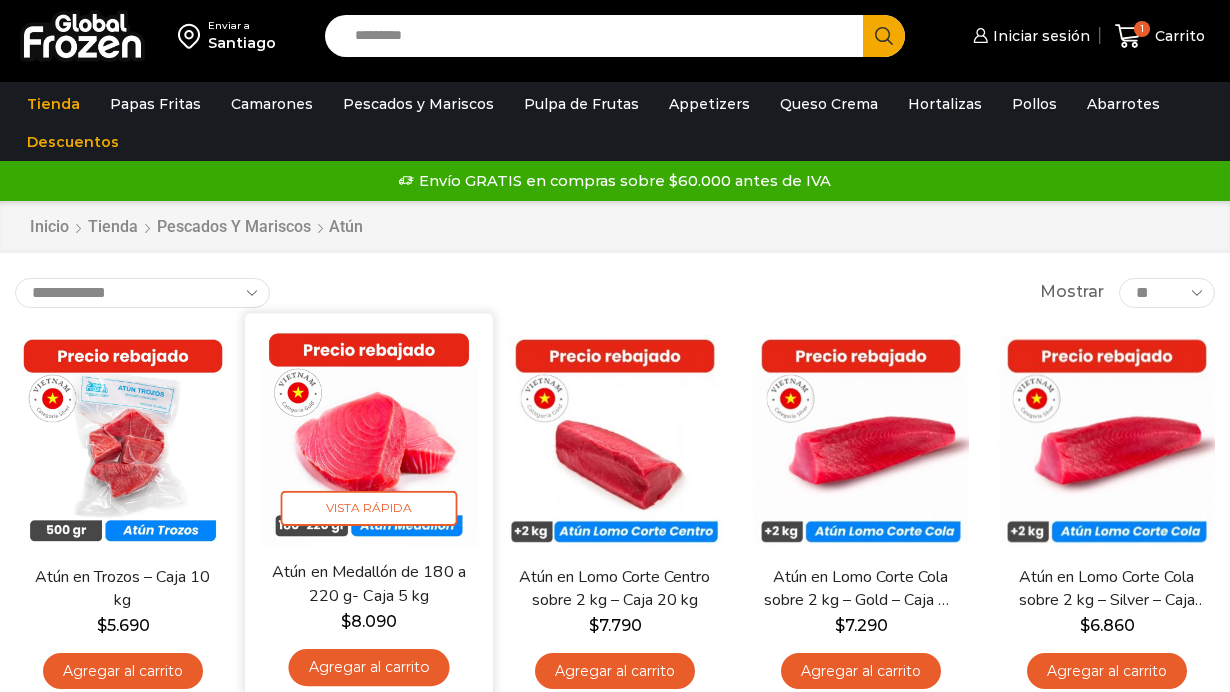 click on "Agregar al carrito" at bounding box center [368, 667] 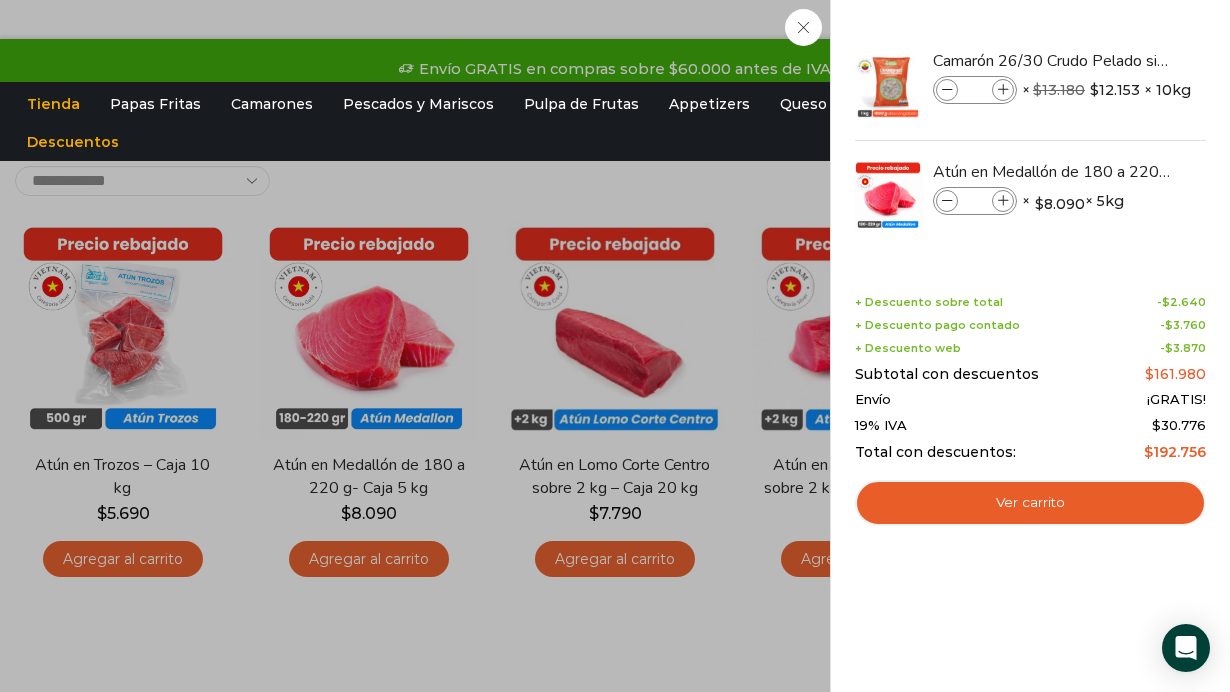 scroll, scrollTop: 120, scrollLeft: 0, axis: vertical 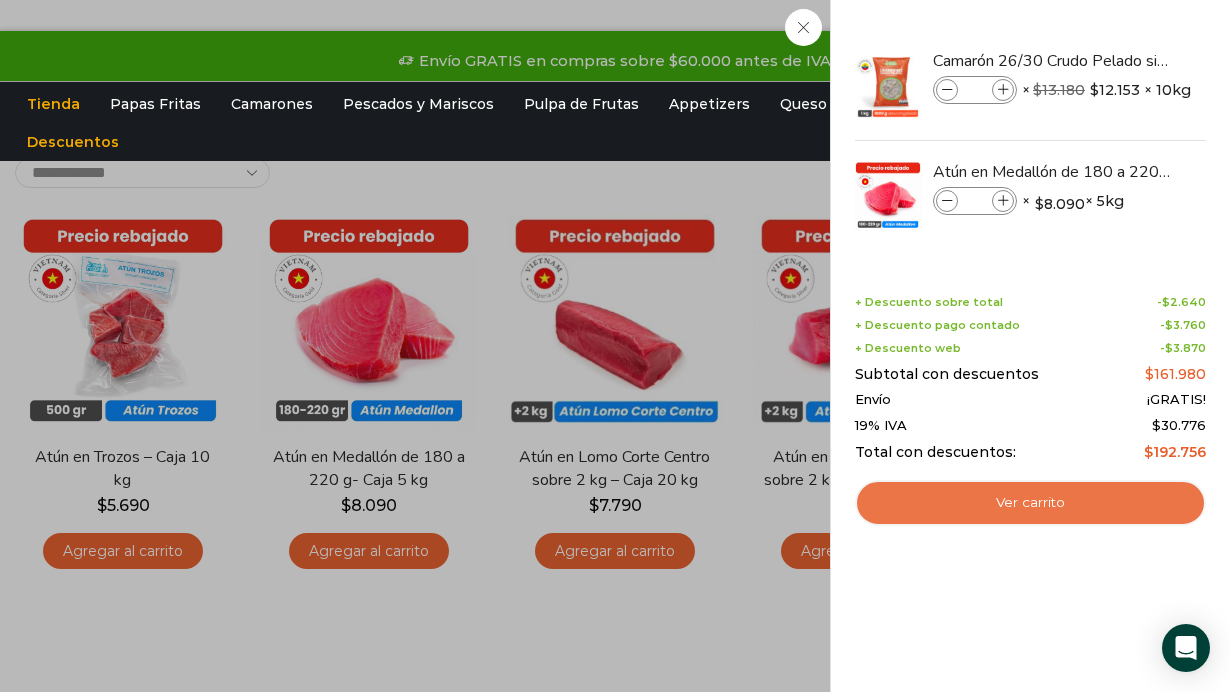 click on "Ver carrito" at bounding box center (1030, 503) 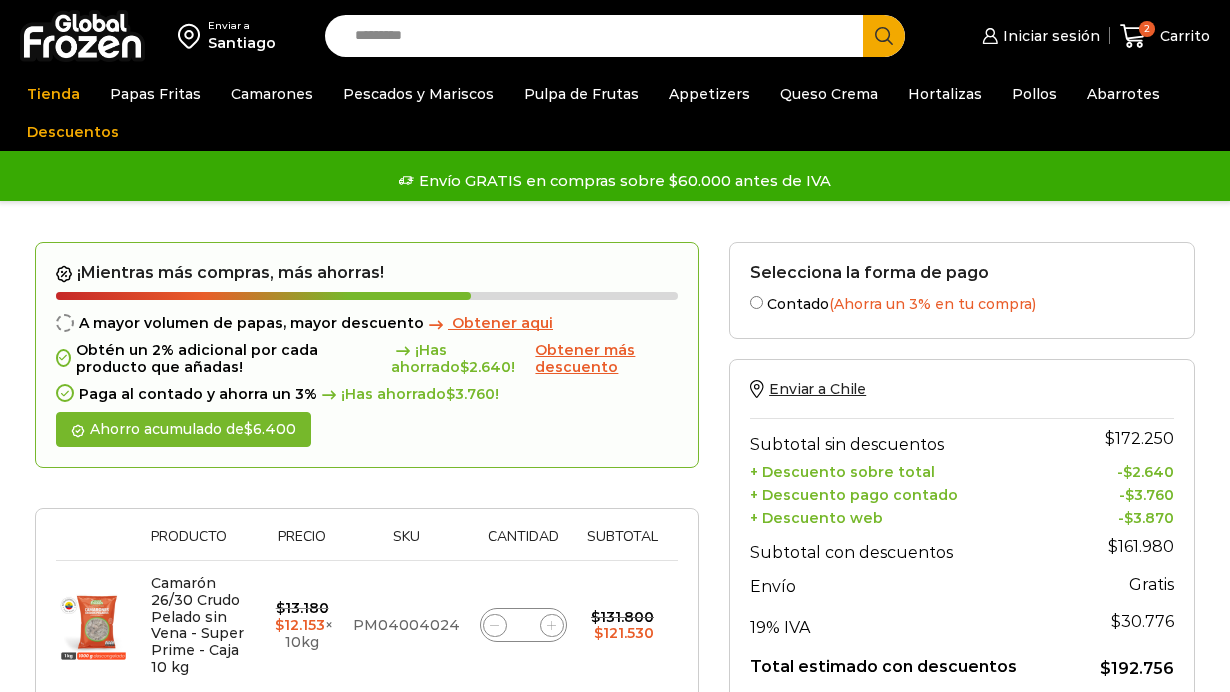 scroll, scrollTop: 0, scrollLeft: 0, axis: both 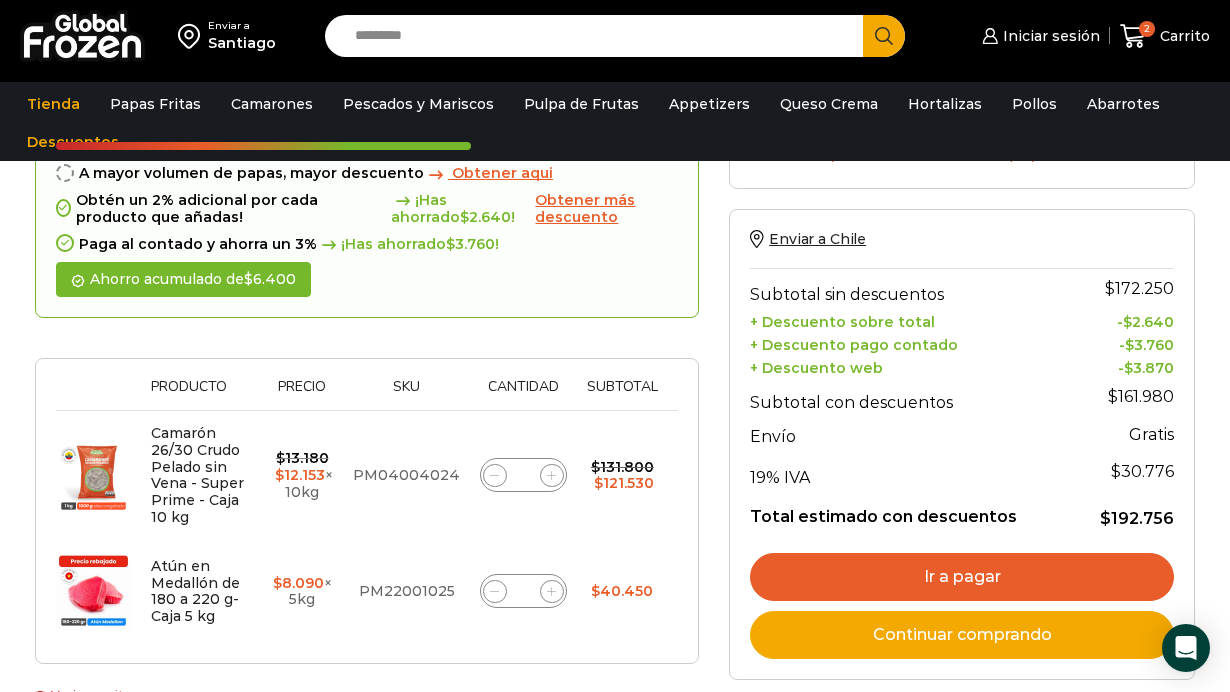 click on "Ir a pagar" at bounding box center (962, 577) 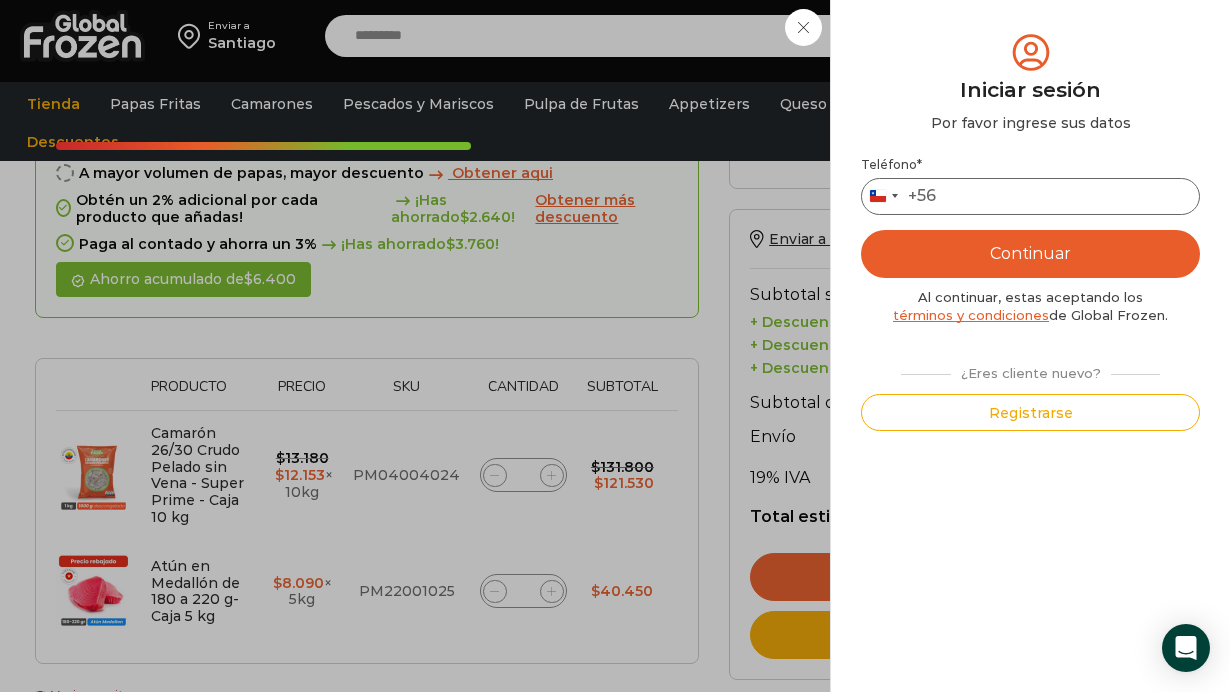 click on "Teléfono
*" at bounding box center [1030, 196] 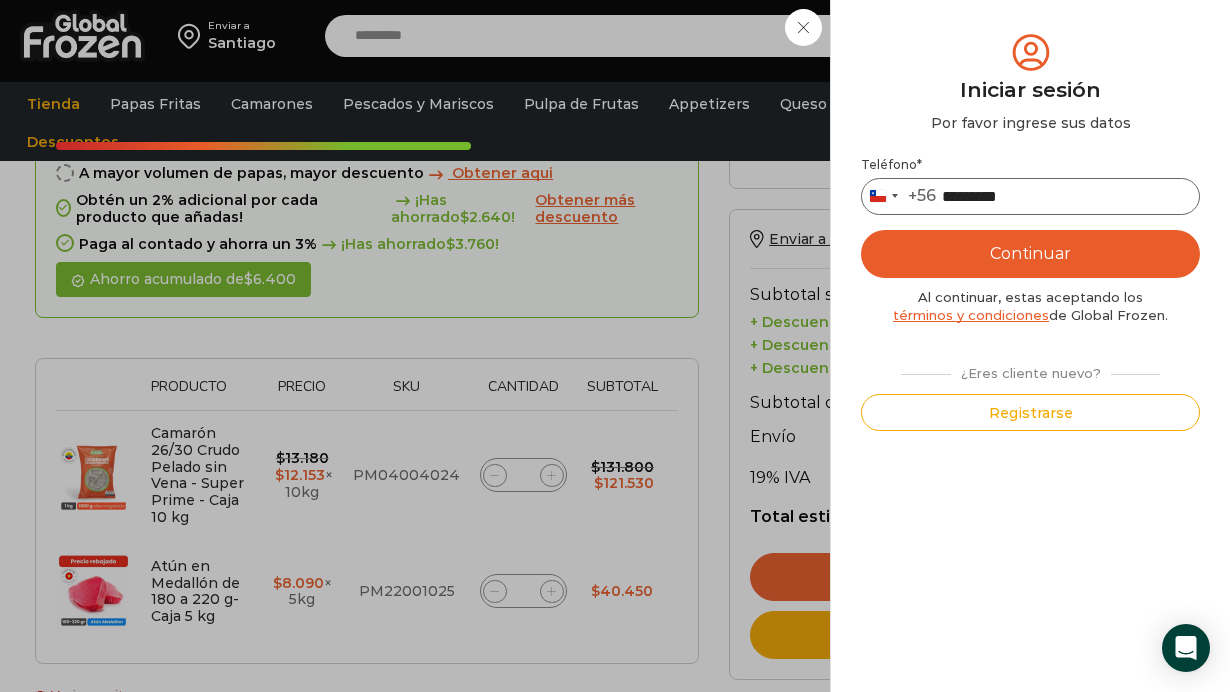 type on "*********" 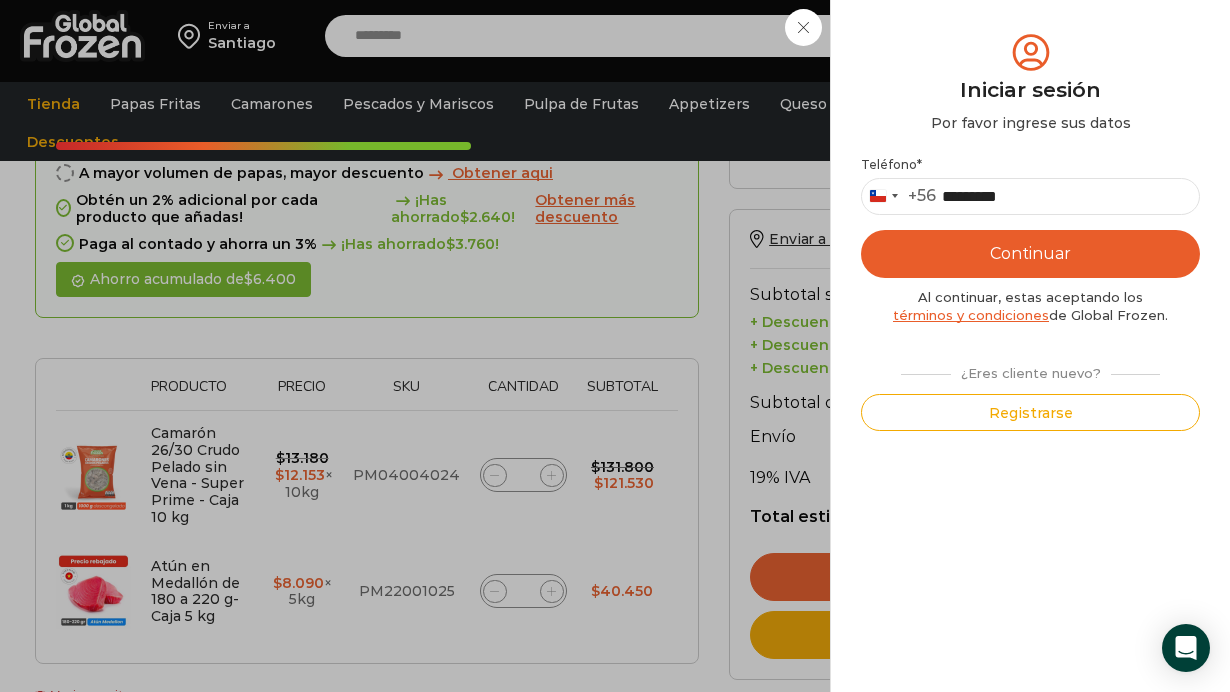 click on "Continuar" at bounding box center [1030, 254] 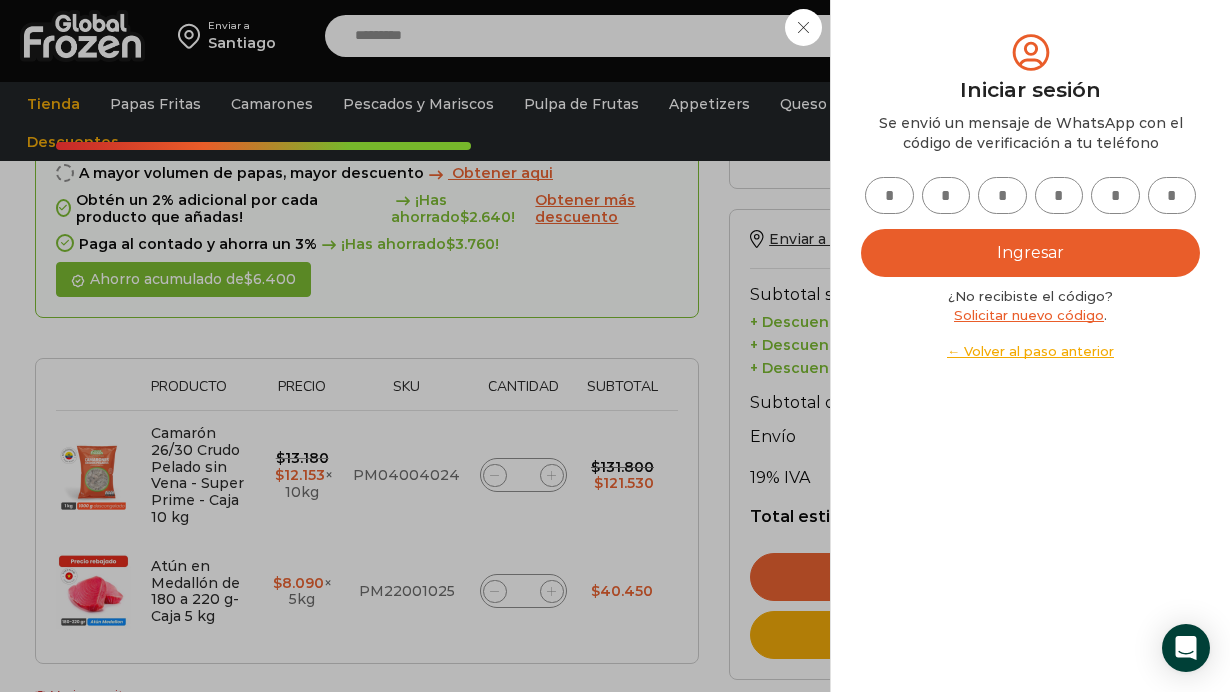 drag, startPoint x: 890, startPoint y: 190, endPoint x: 903, endPoint y: 187, distance: 13.341664 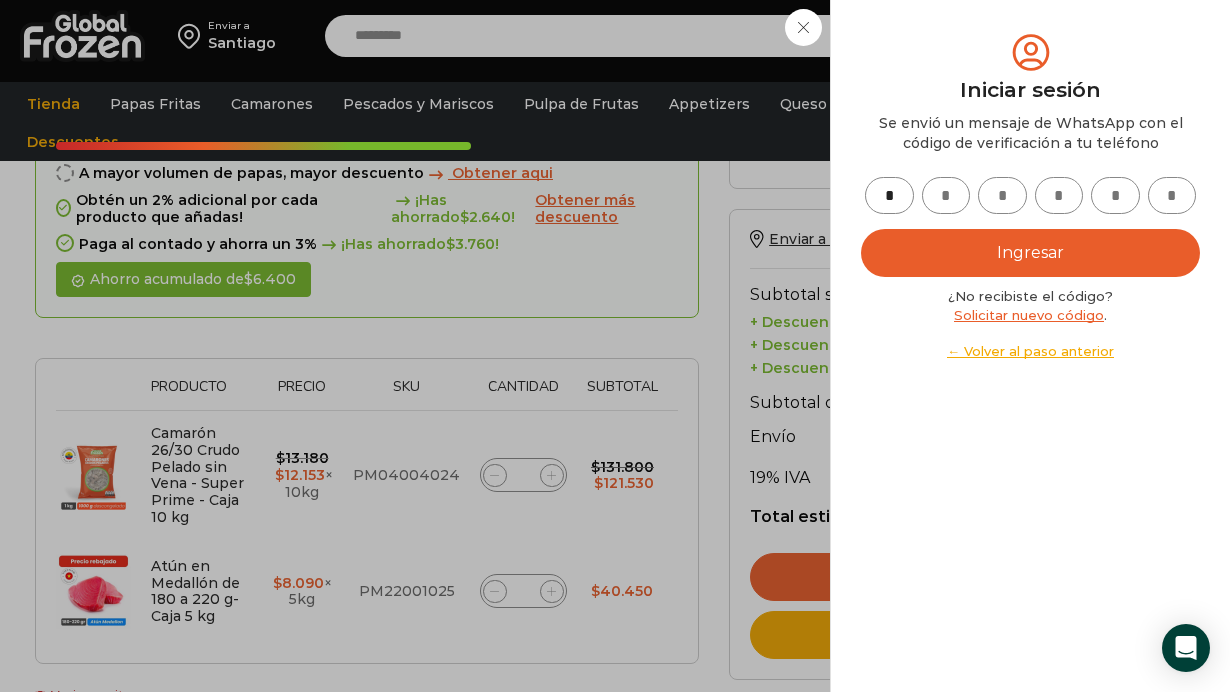 type on "*" 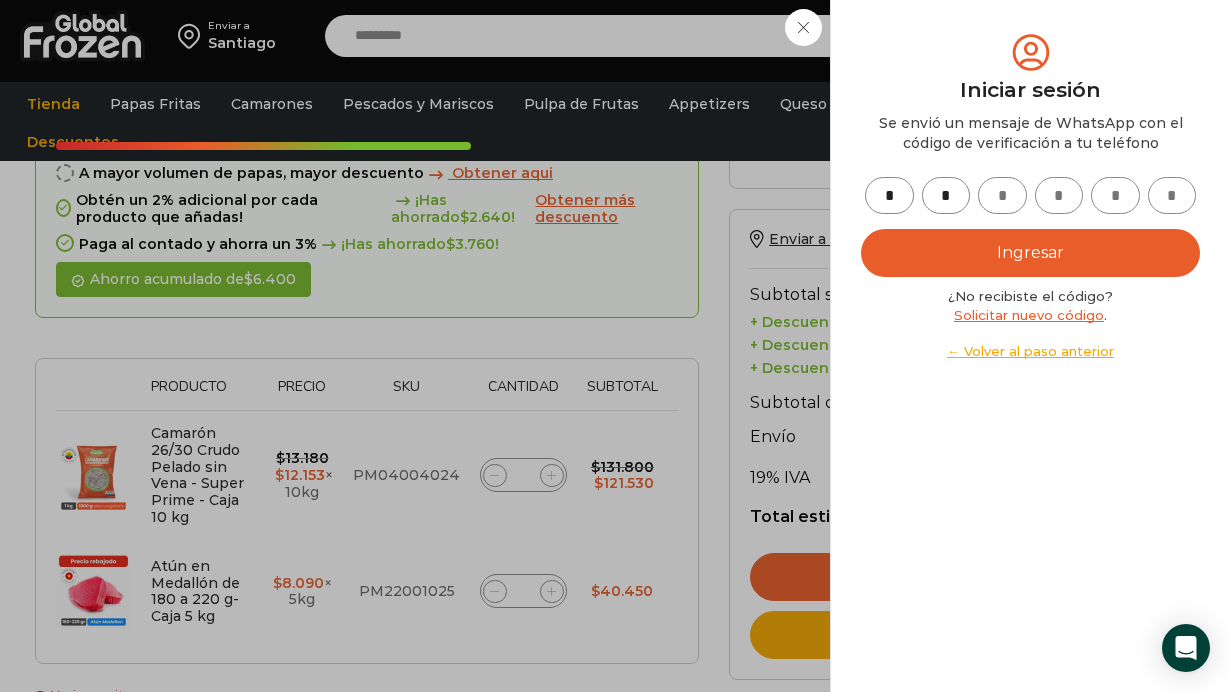 type on "*" 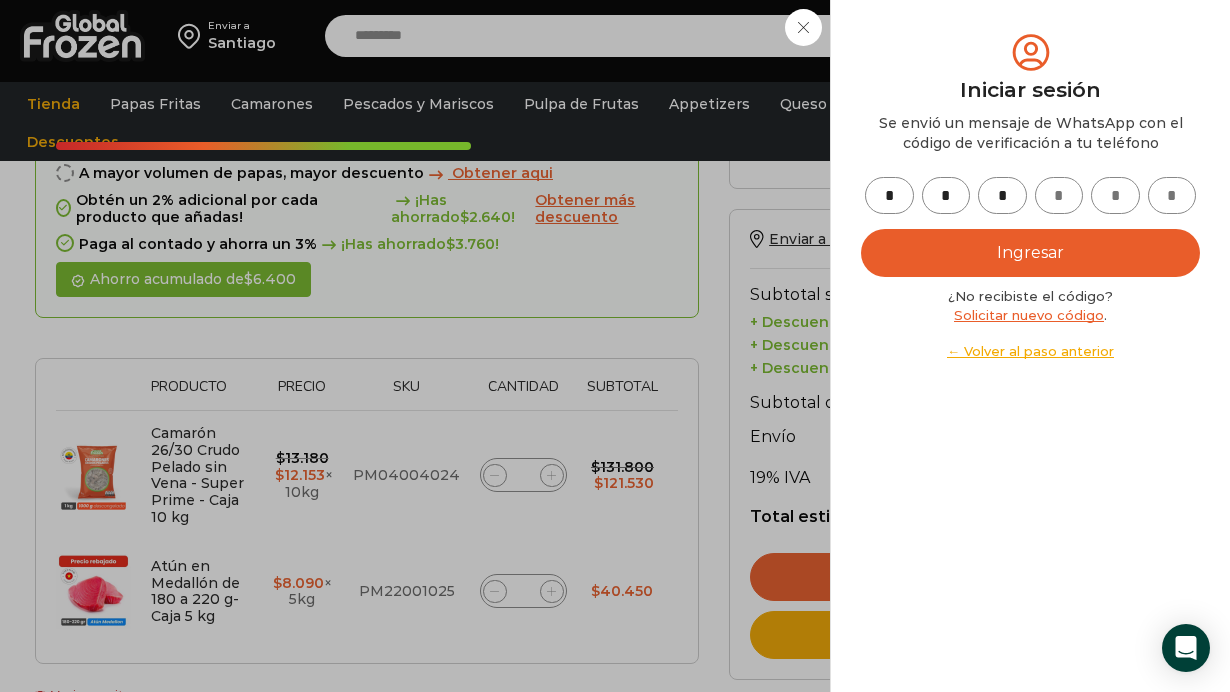 type on "*" 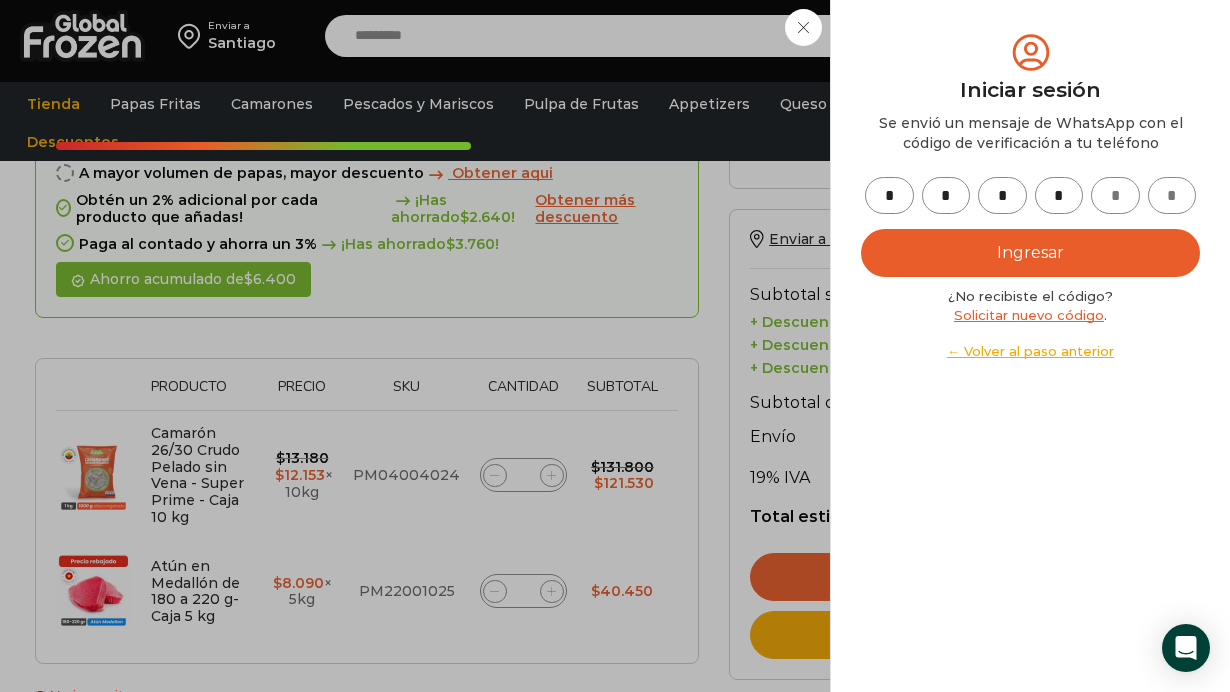 type on "*" 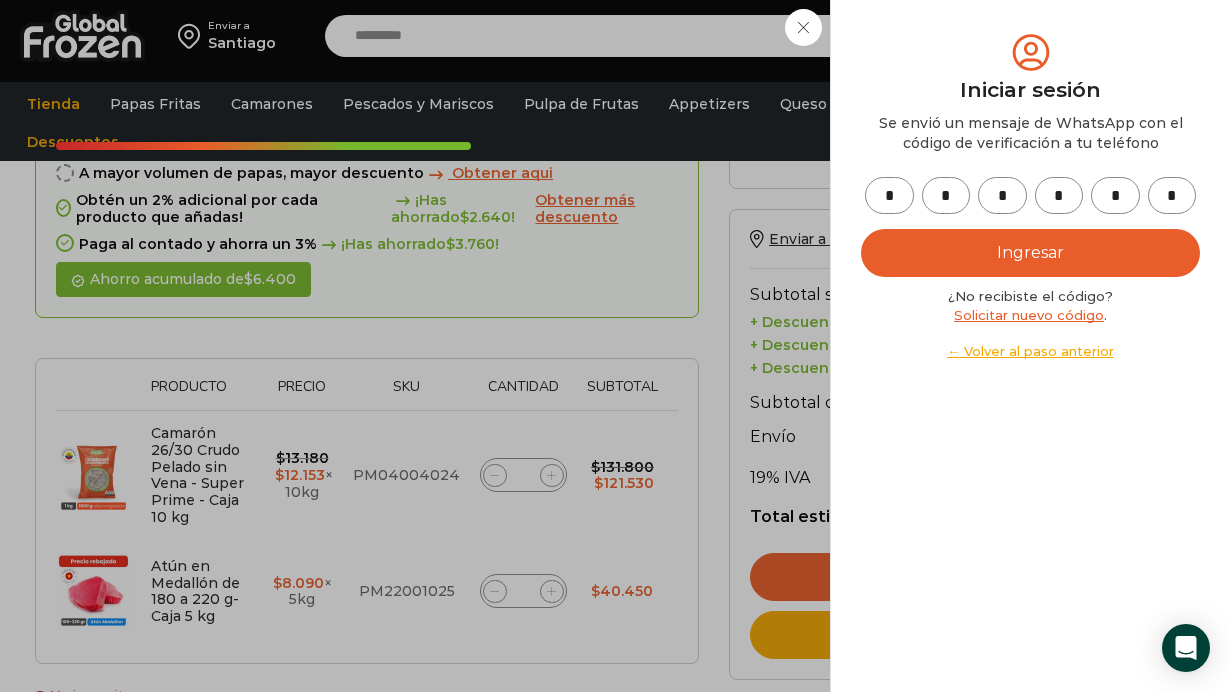 type on "*" 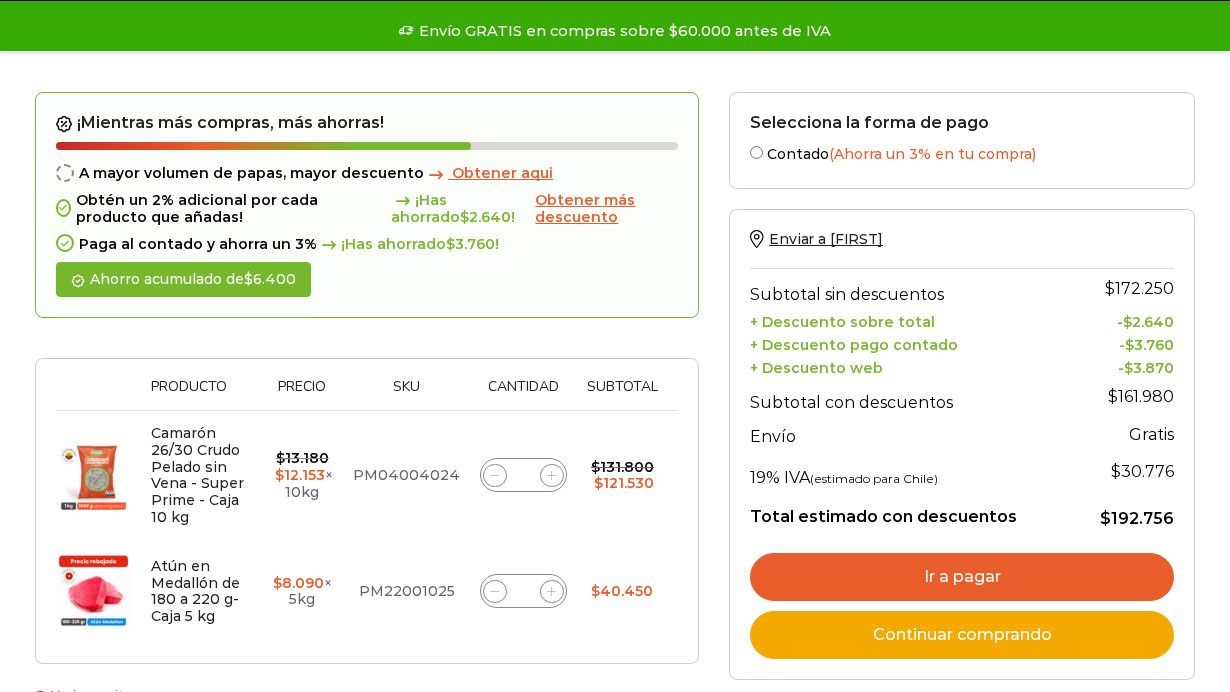 scroll, scrollTop: 150, scrollLeft: 0, axis: vertical 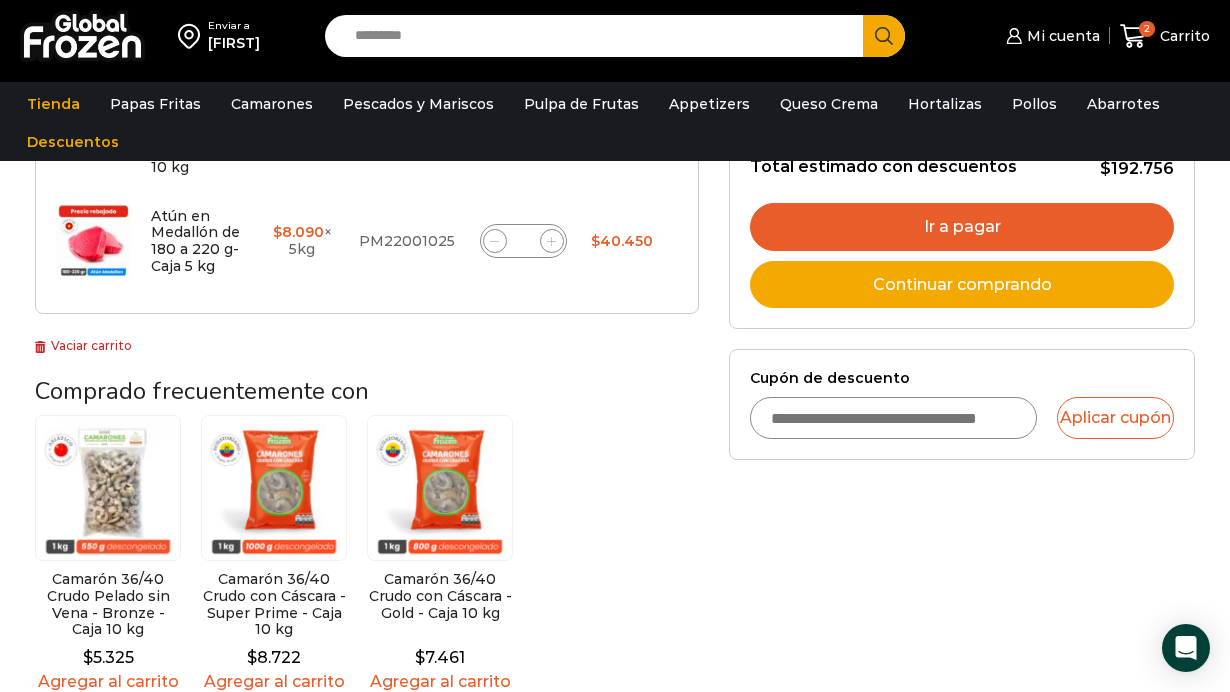 click on "Ir a pagar" at bounding box center [962, 227] 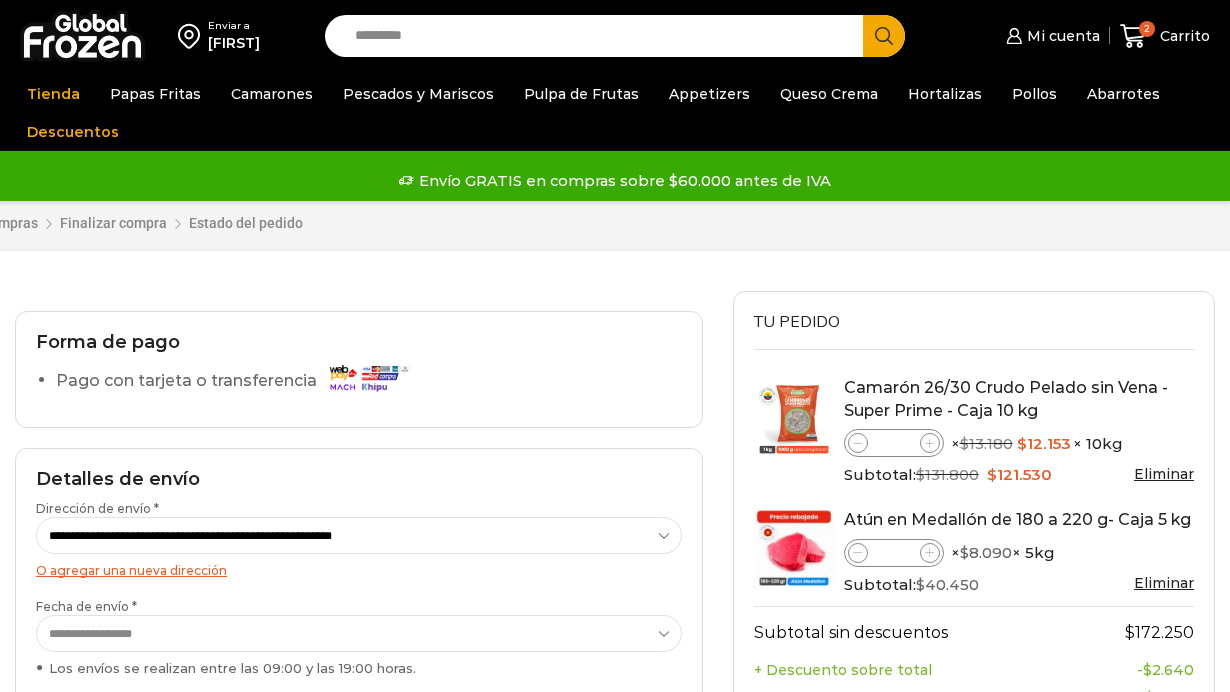 scroll, scrollTop: 0, scrollLeft: 0, axis: both 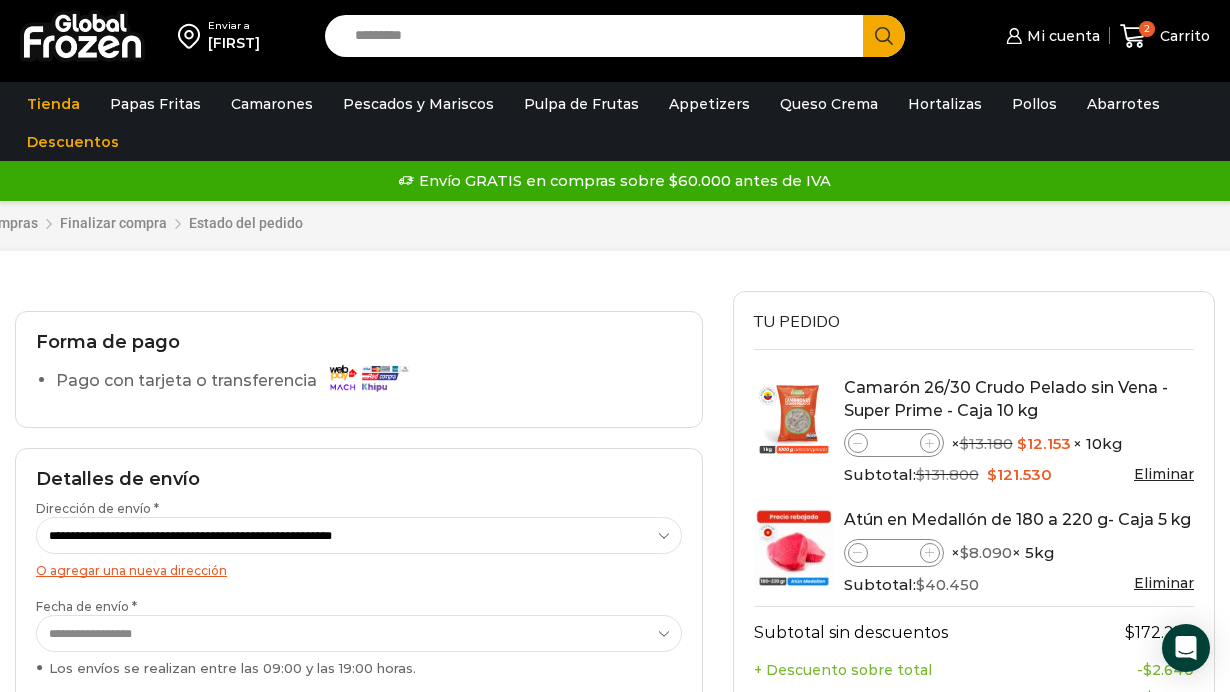 click at bounding box center (368, 377) 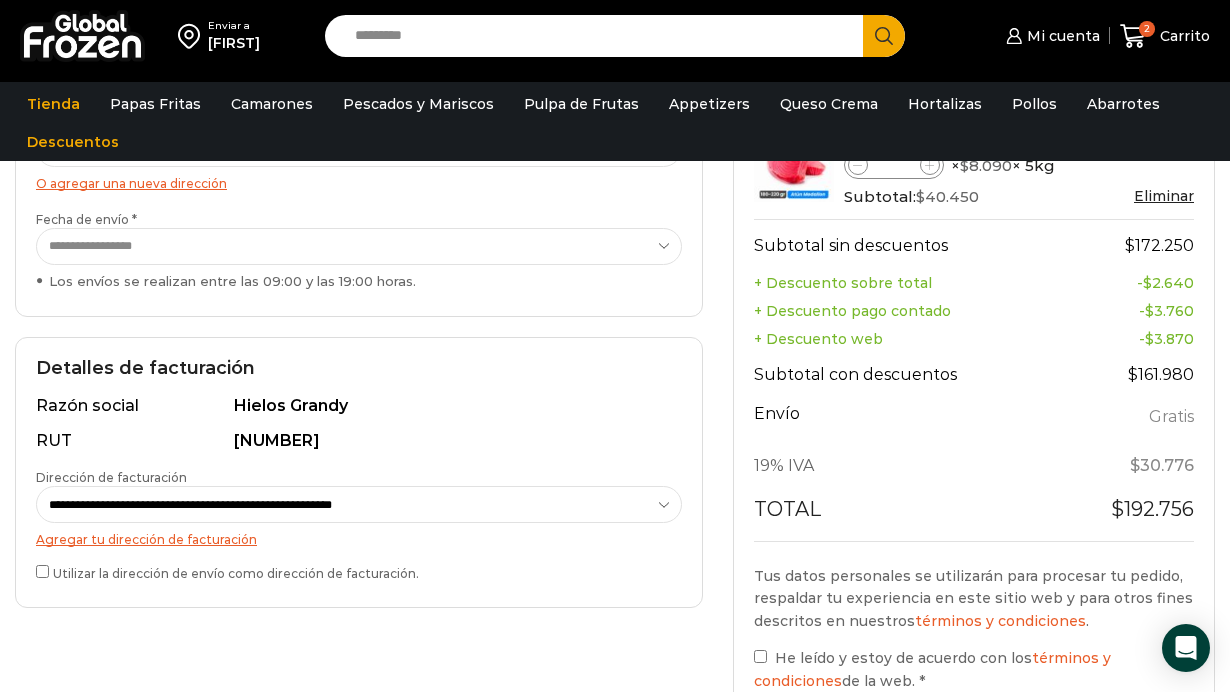 scroll, scrollTop: 440, scrollLeft: 0, axis: vertical 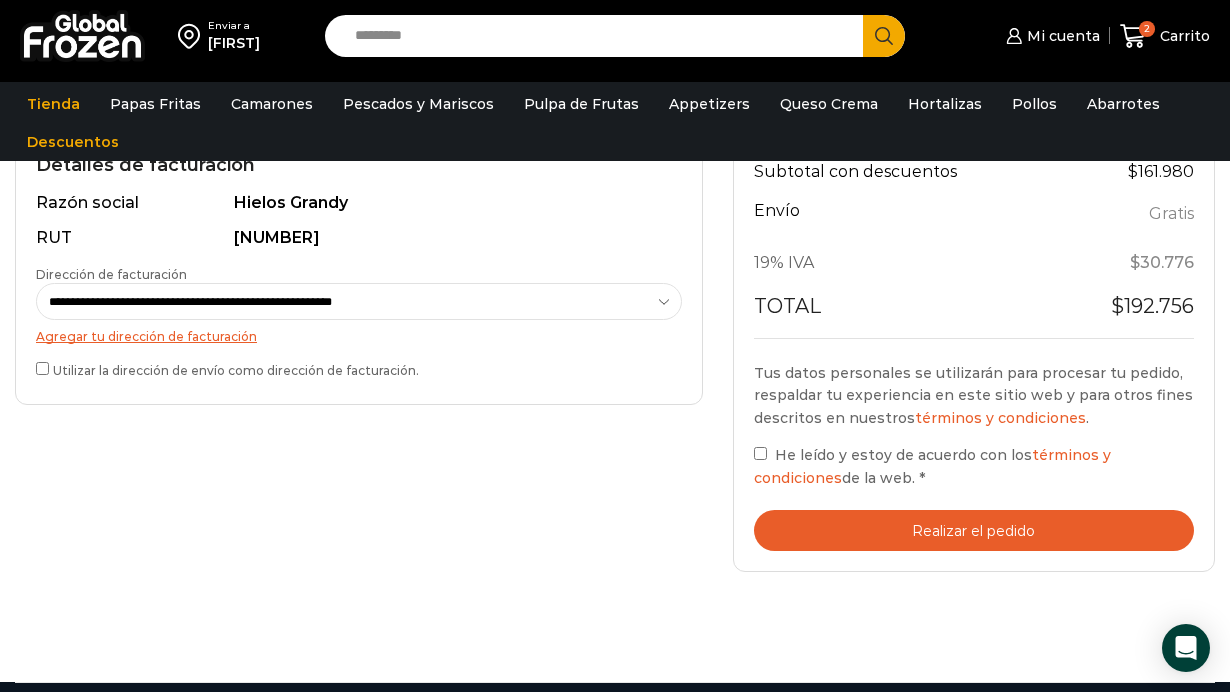click on "Realizar el pedido" at bounding box center (974, 530) 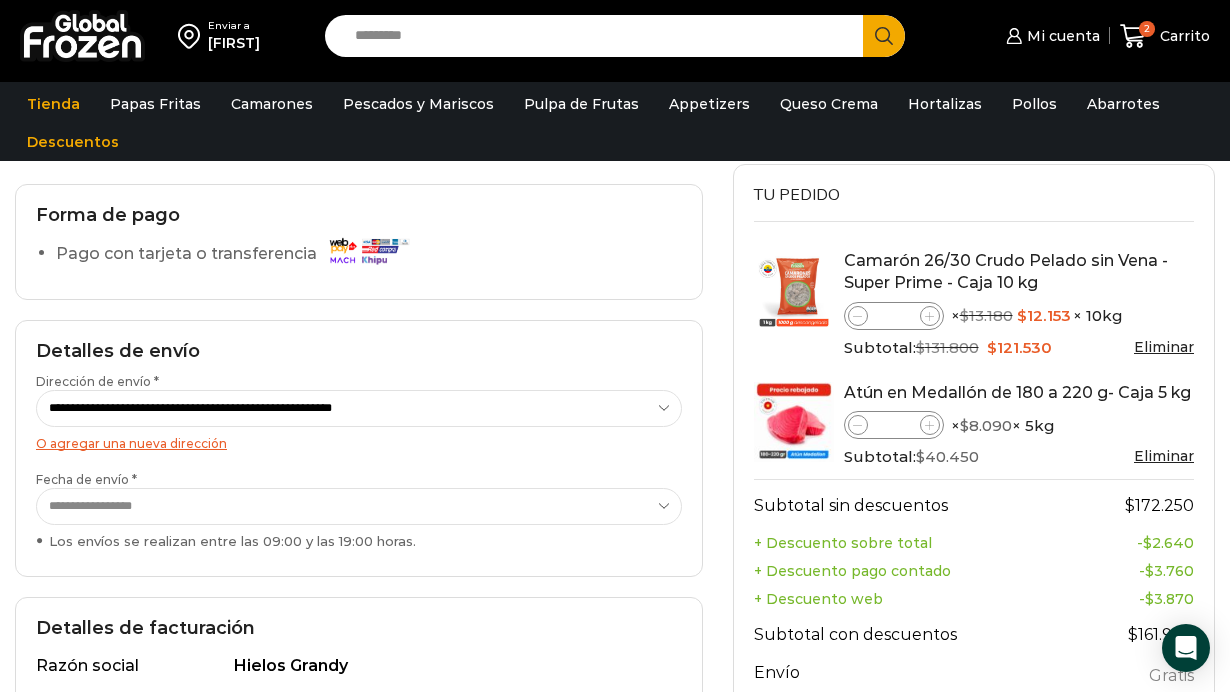scroll, scrollTop: 201, scrollLeft: 0, axis: vertical 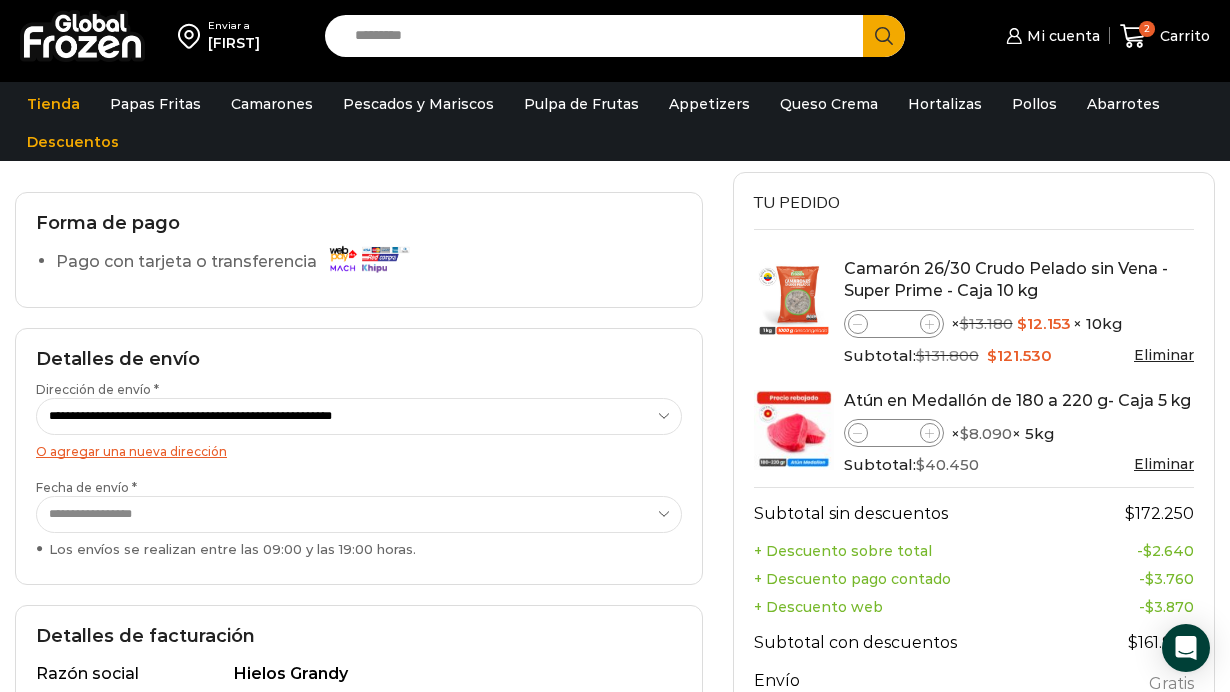 type on "Realizar el pedido" 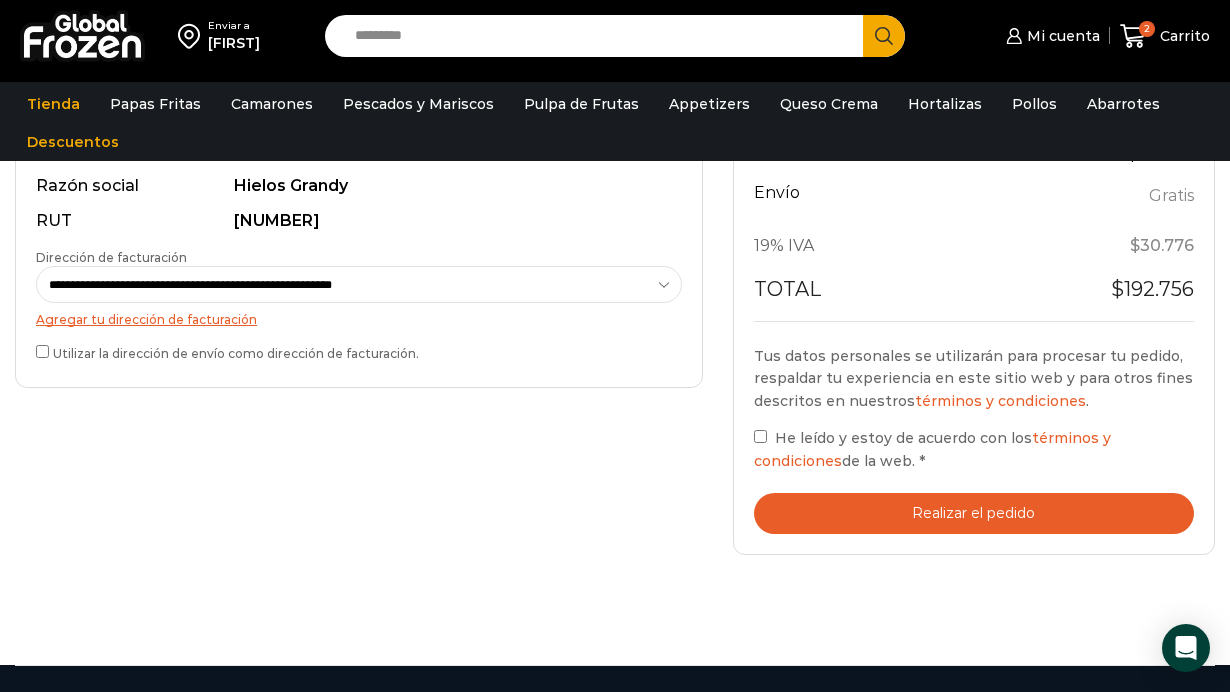 scroll, scrollTop: 721, scrollLeft: 0, axis: vertical 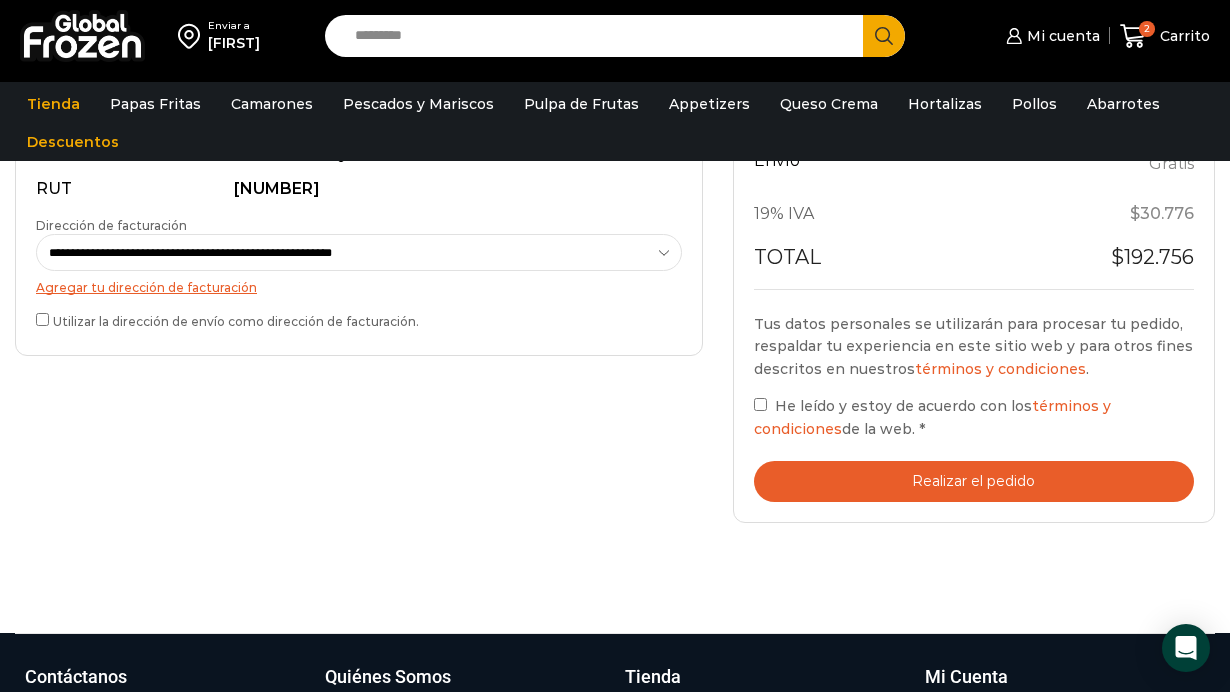 click on "He leído y estoy de acuerdo con los  términos y condiciones  de la web.   *" at bounding box center (974, 417) 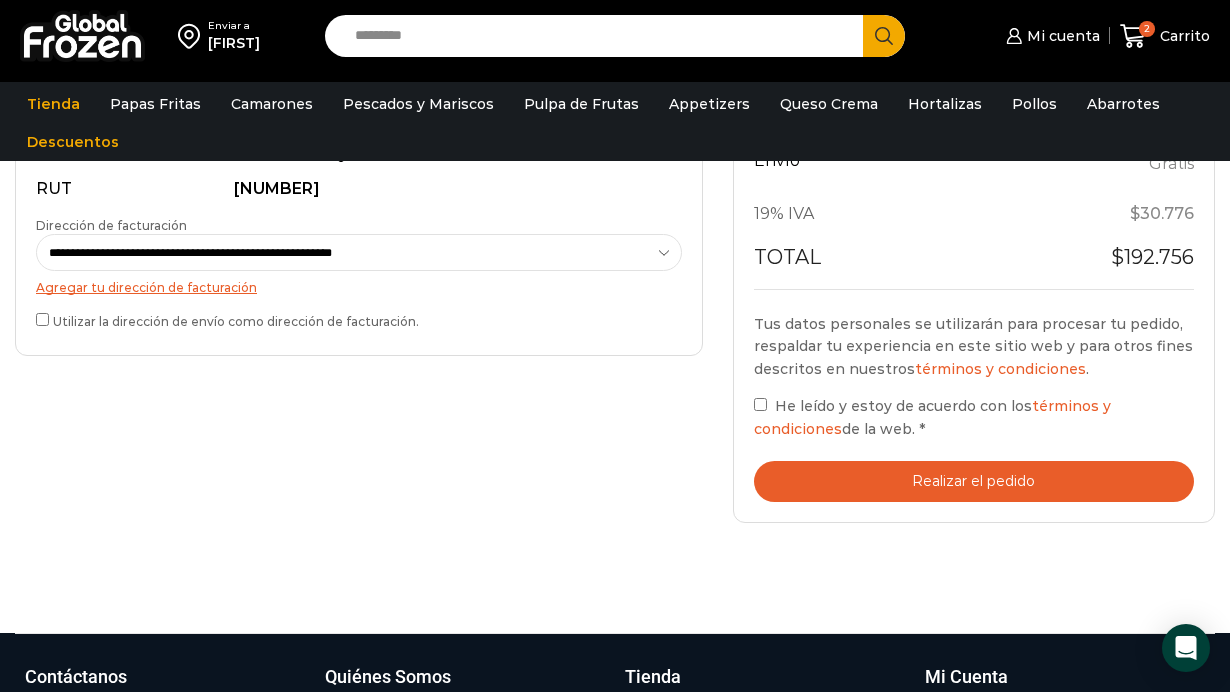 click on "Realizar el pedido" at bounding box center [974, 481] 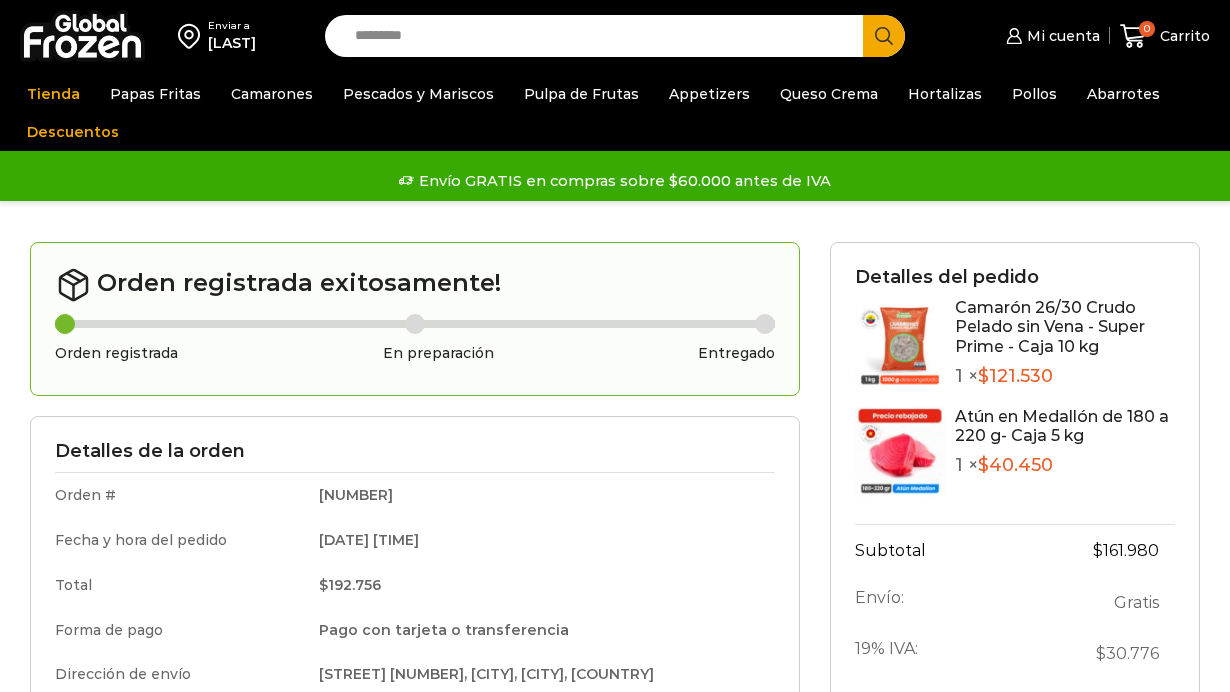 scroll, scrollTop: 0, scrollLeft: 0, axis: both 